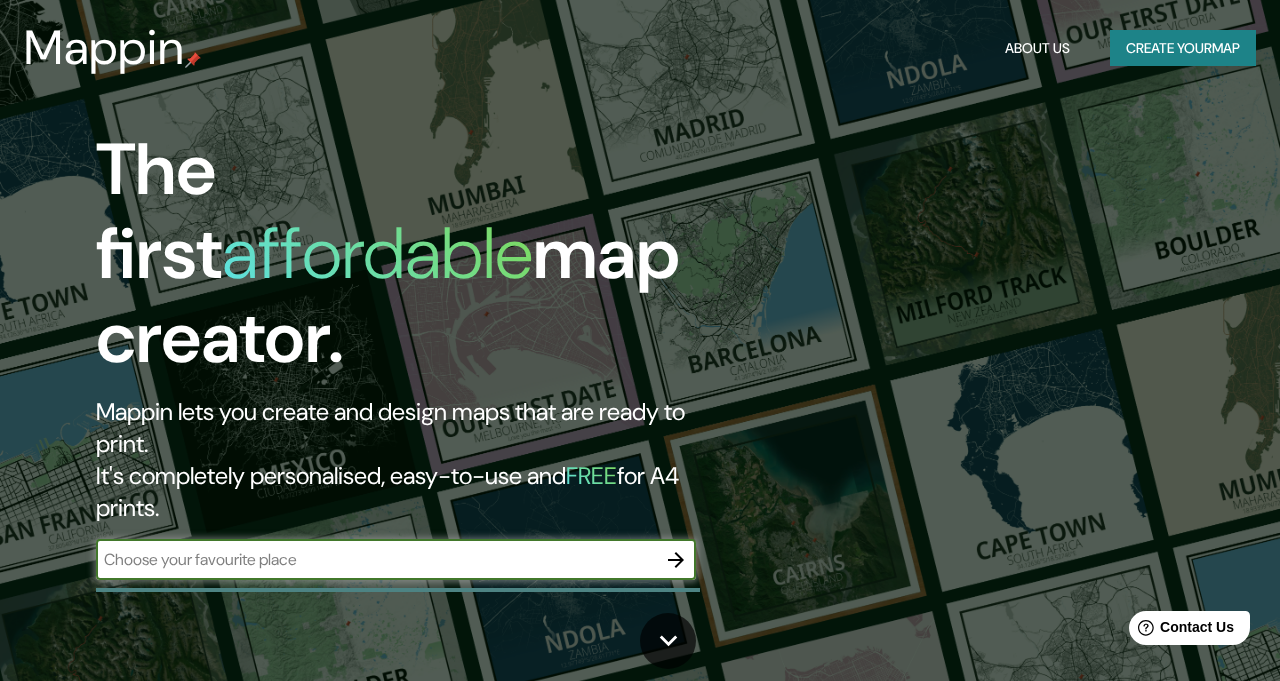 scroll, scrollTop: 0, scrollLeft: 0, axis: both 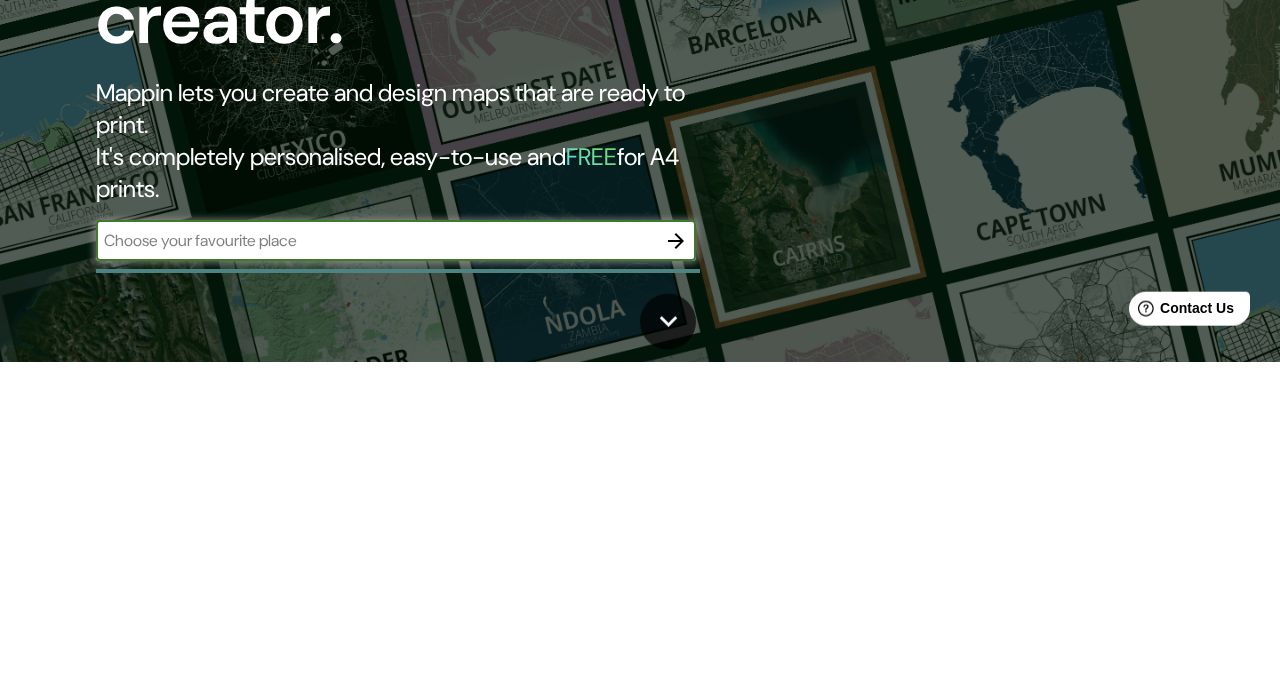 type on "[CITY]" 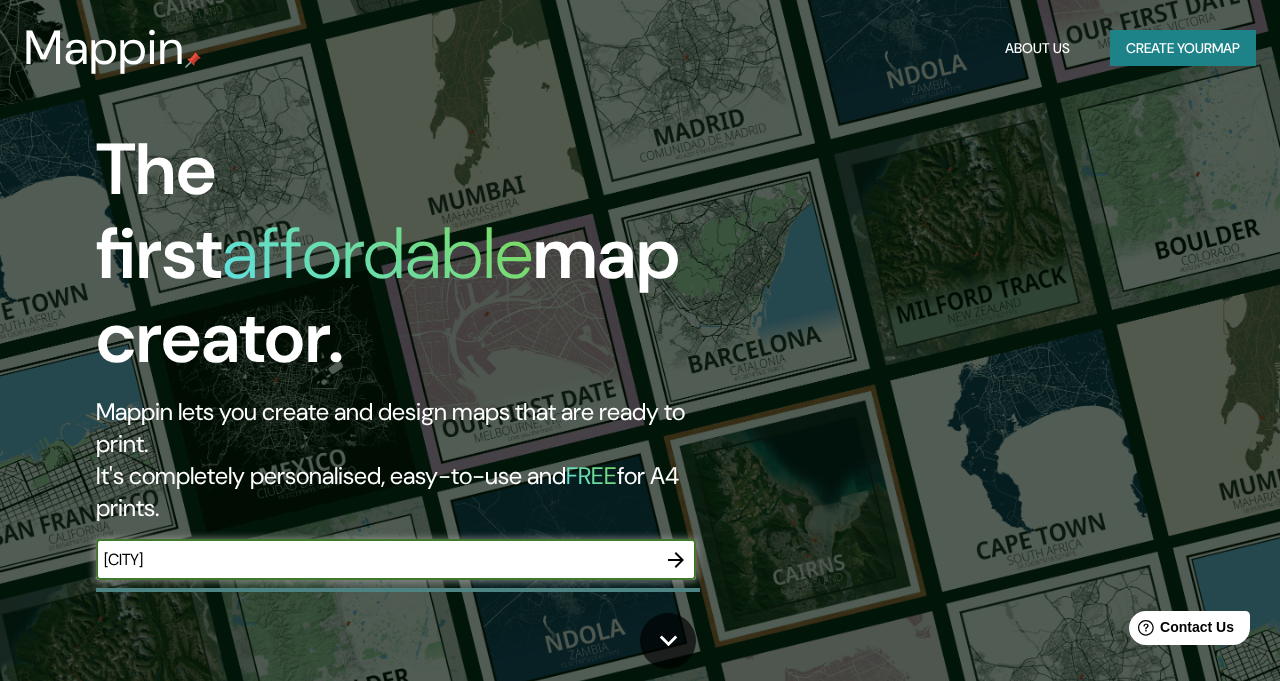 click on "Create your   map" at bounding box center [1183, 48] 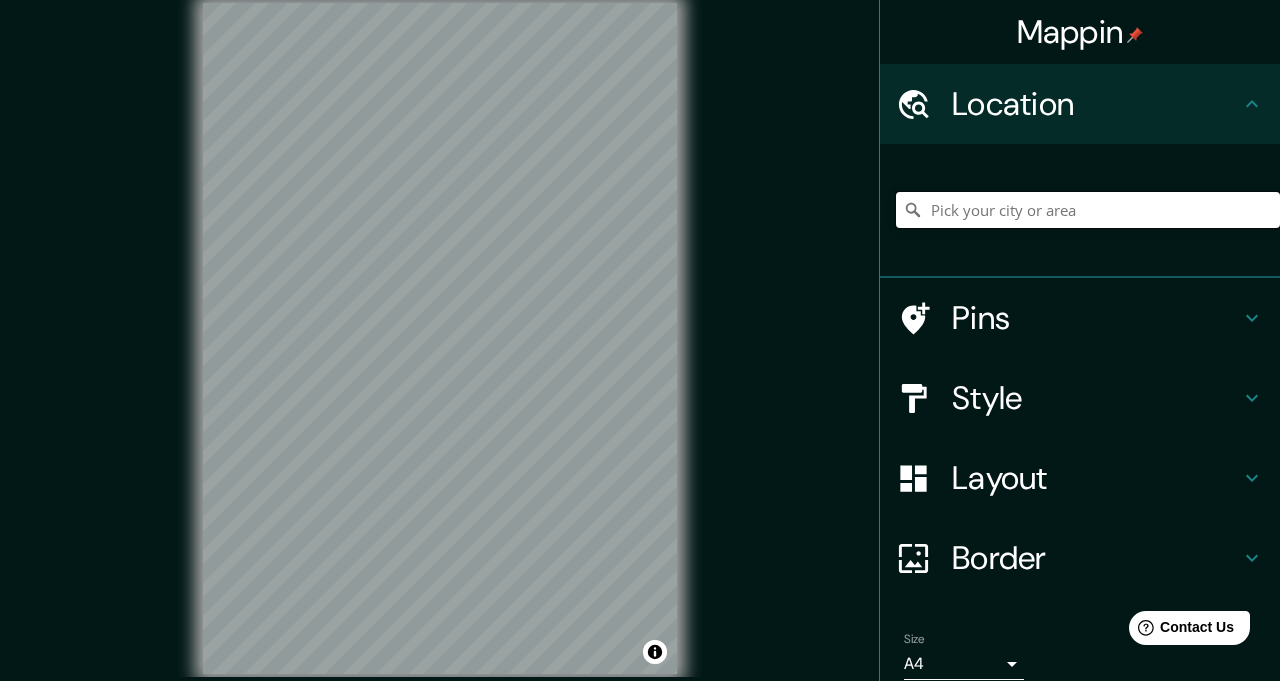 click at bounding box center [1088, 210] 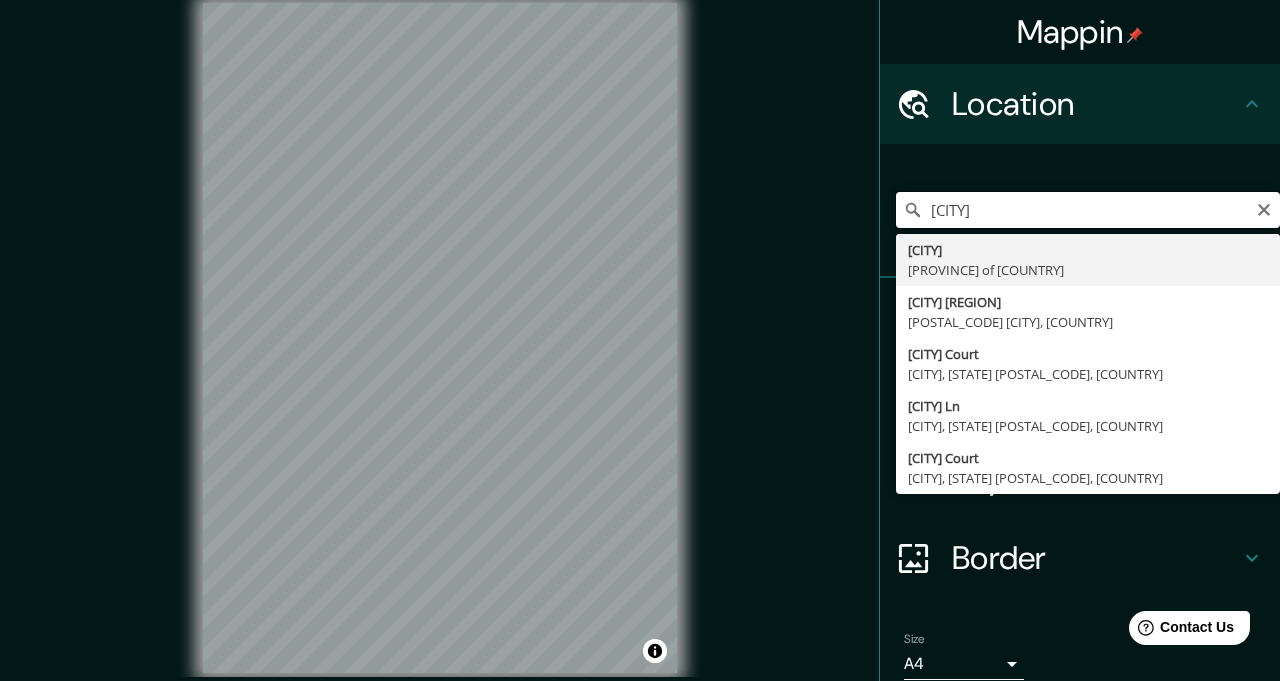 type on "[CITY]" 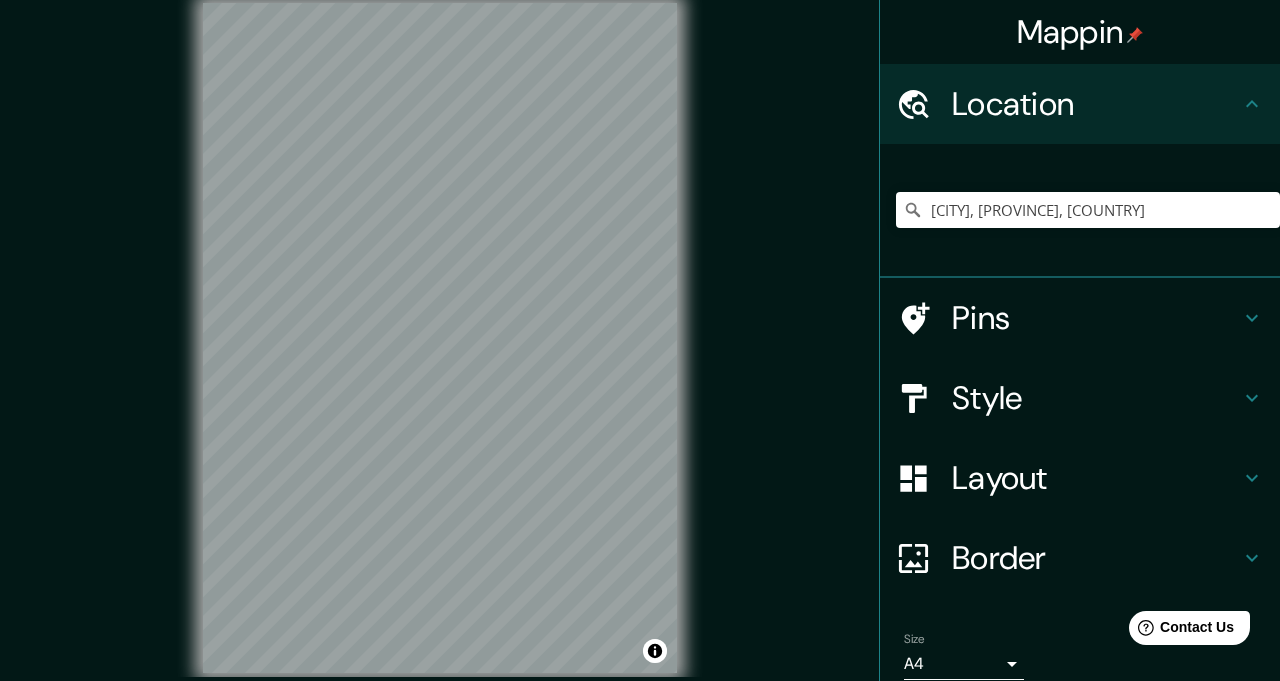 click on "Mappin Location [CITY], [PROVINCE], [COUNTRY] Pins Style Layout Border Choose a border. Hint : you can make layers of the frame opaque to create some cool effects. None Simple Transparent Fancy Size A4 single Create your map © Mapbox © OpenStreetMap Improve this map Any problems, suggestions, or concerns please email help@example.com . . ." at bounding box center (640, 354) 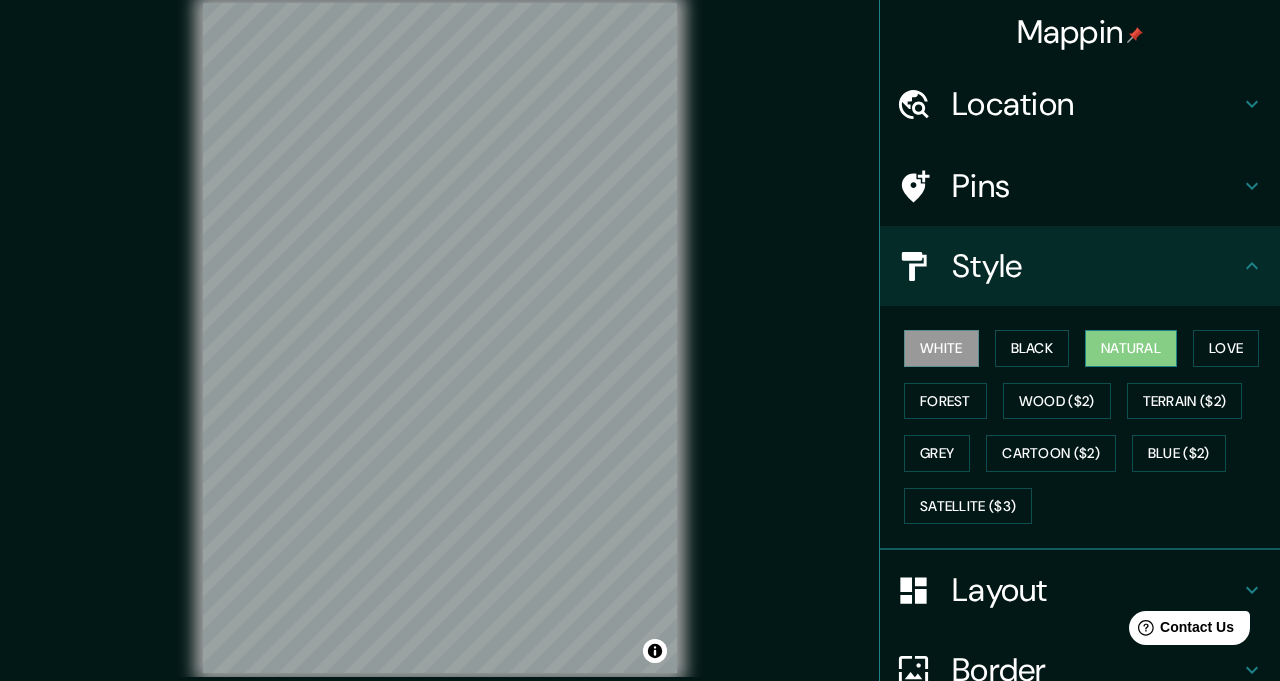 click on "Natural" at bounding box center [1131, 348] 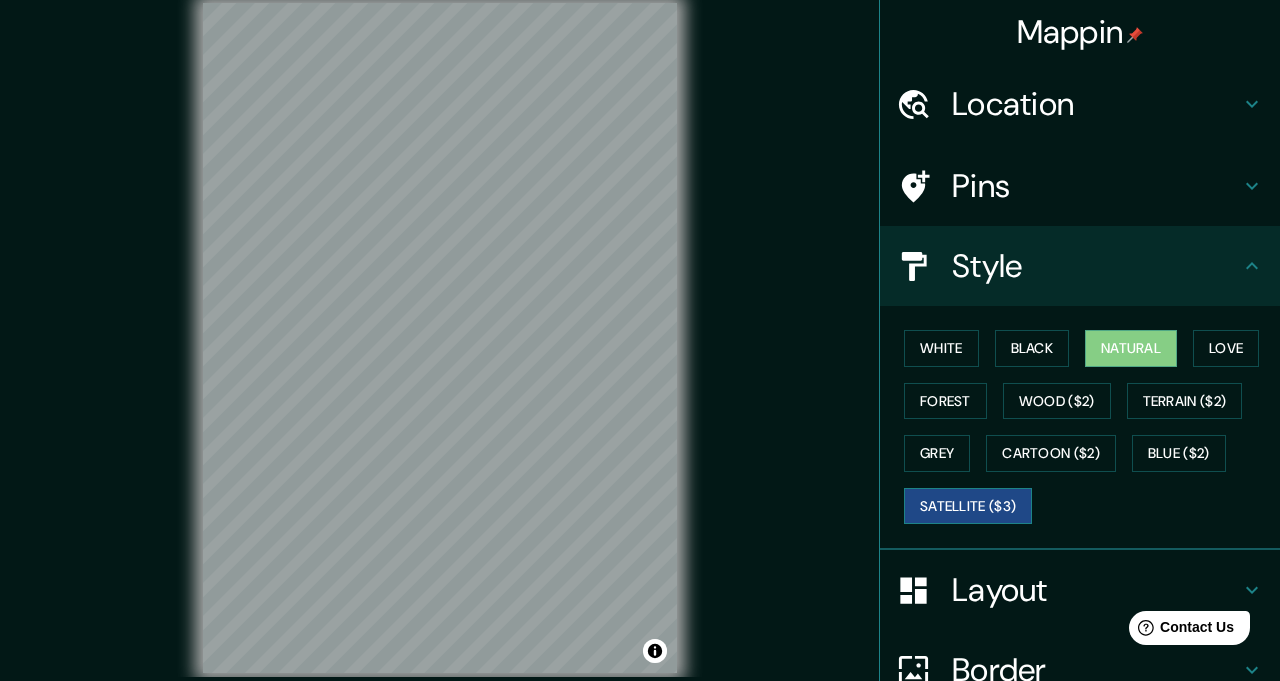 click on "Satellite ($3)" at bounding box center (968, 506) 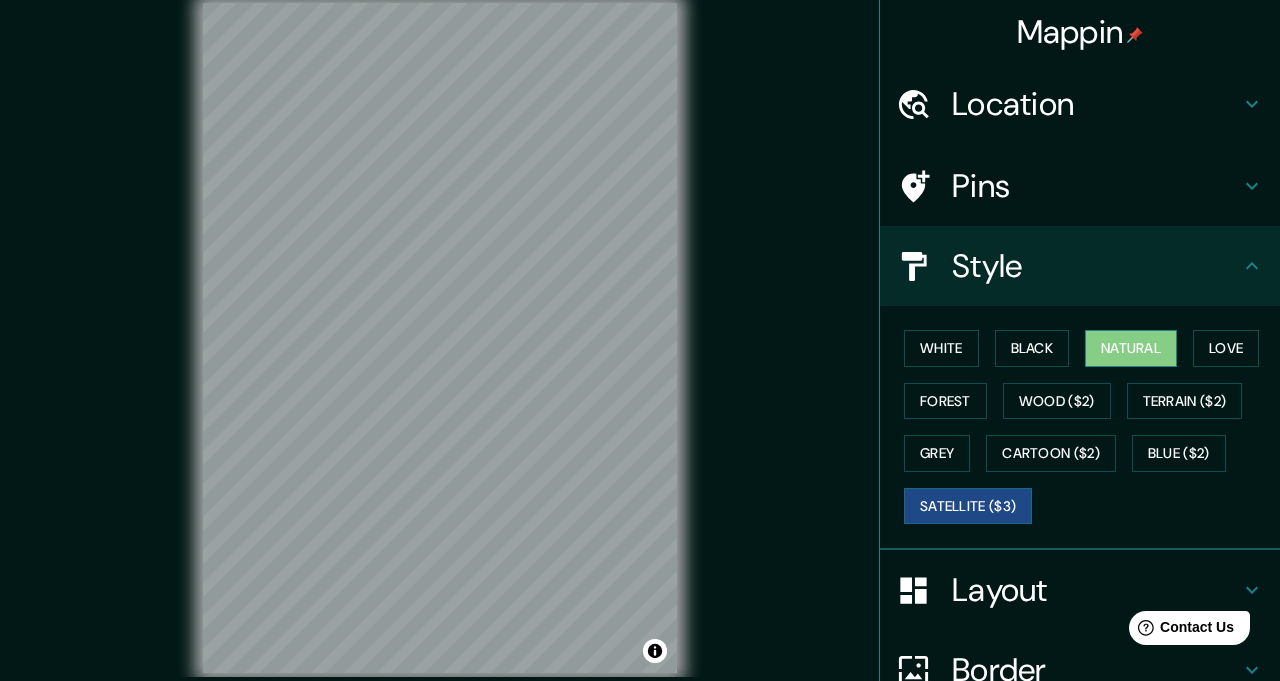 click on "Natural" at bounding box center (1131, 348) 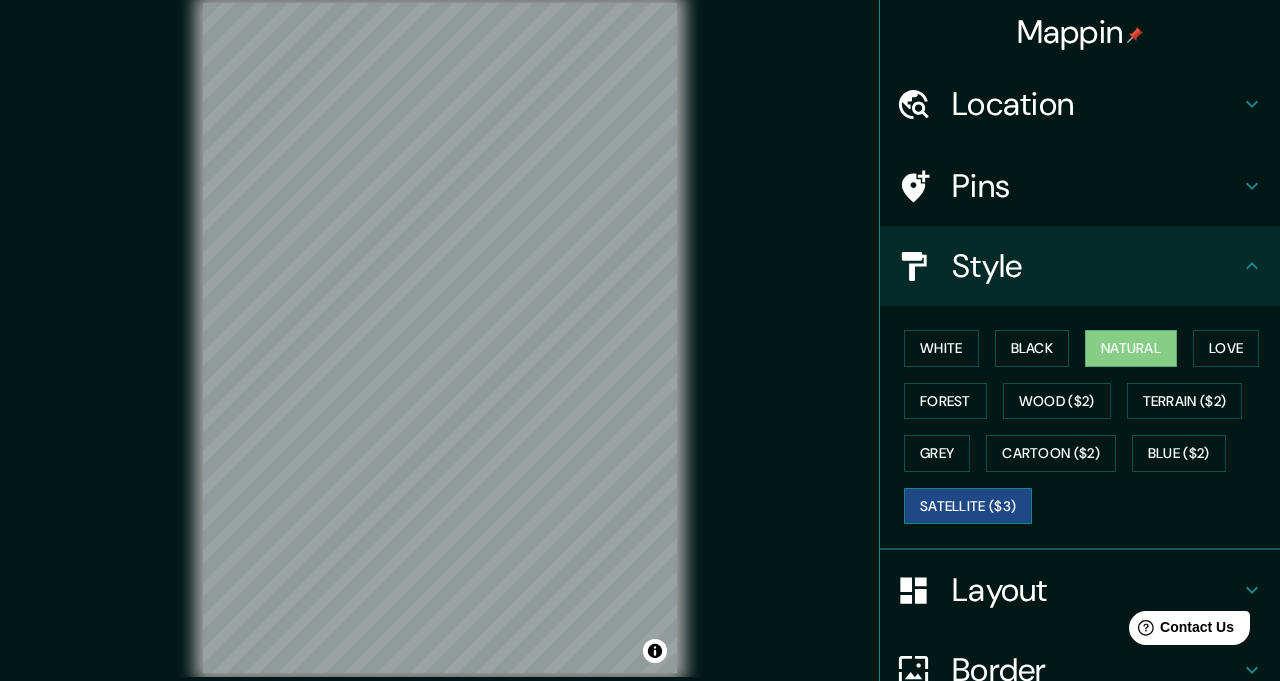 click on "Satellite ($3)" at bounding box center (968, 506) 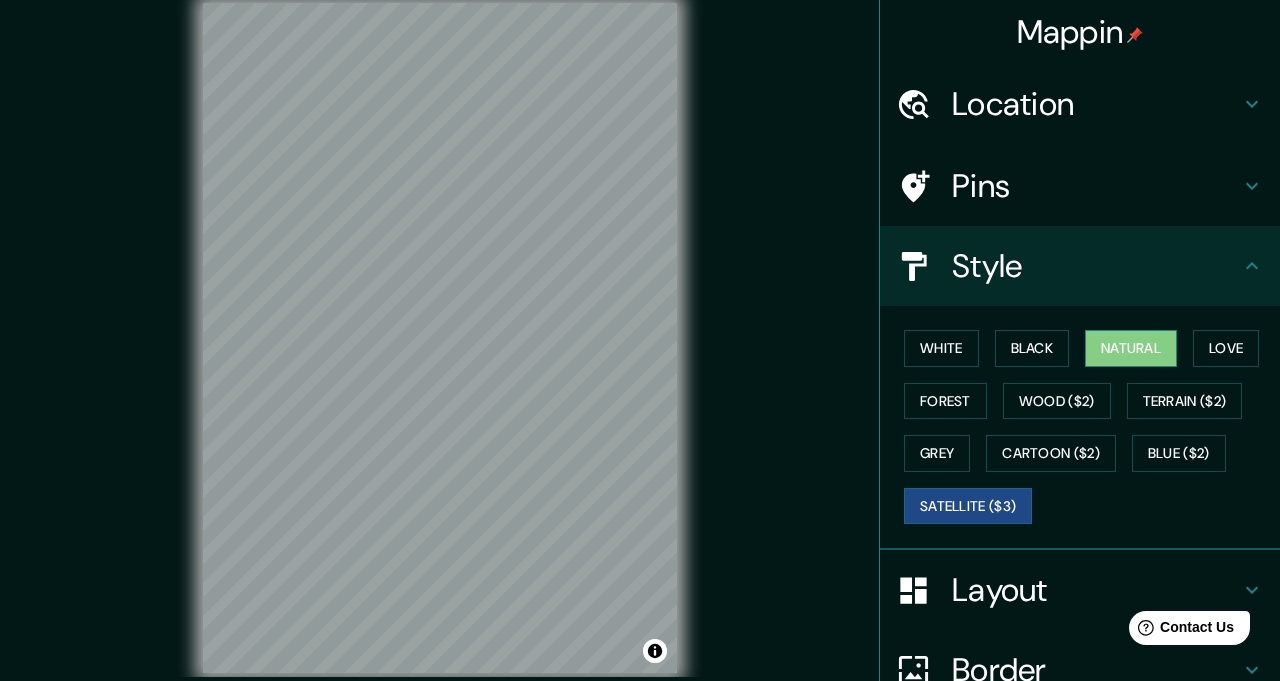 click on "Natural" at bounding box center (1131, 348) 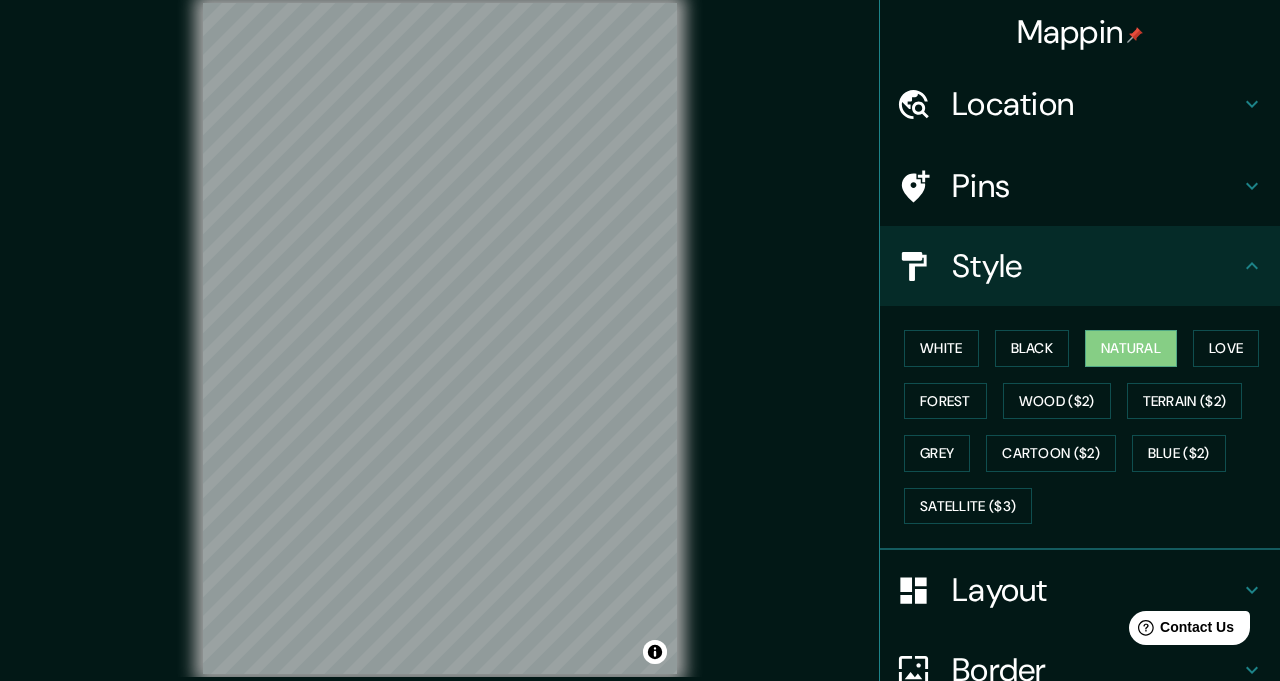 click on "White Black Natural Love Forest Wood ($2) Terrain ($2) Grey Cartoon ($2) Blue ($2) Satellite ($3)" at bounding box center [1080, 428] 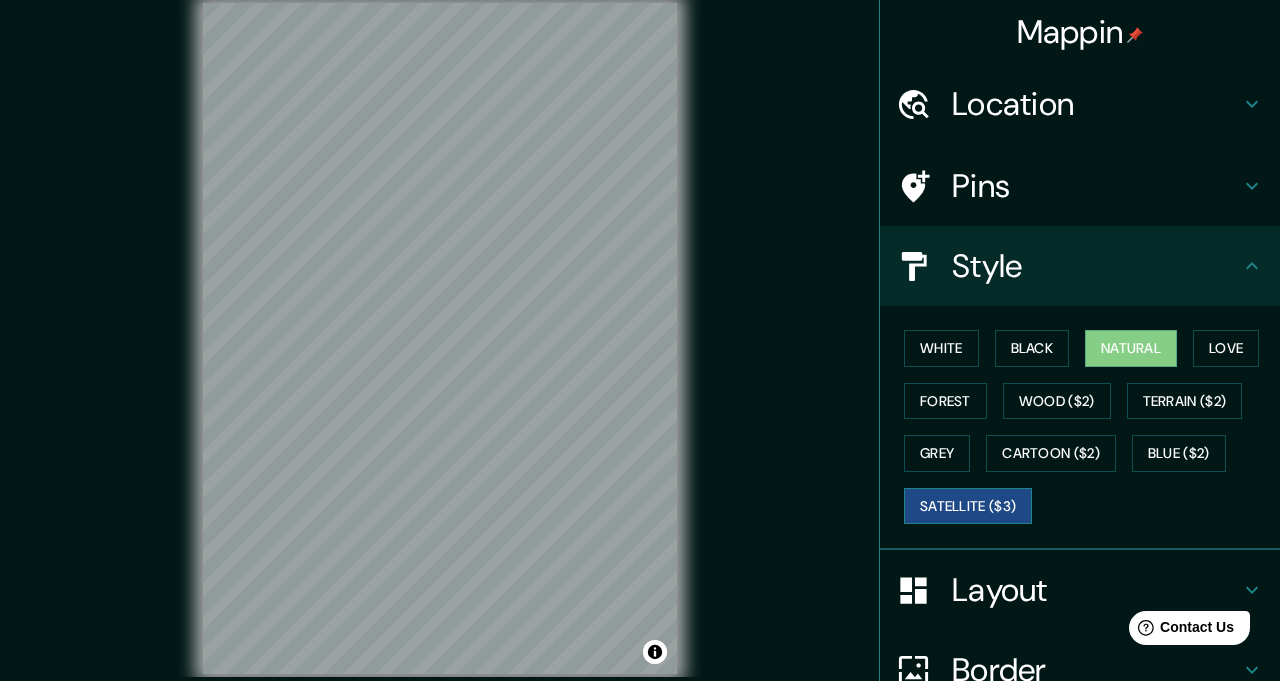 click on "Satellite ($3)" at bounding box center [968, 506] 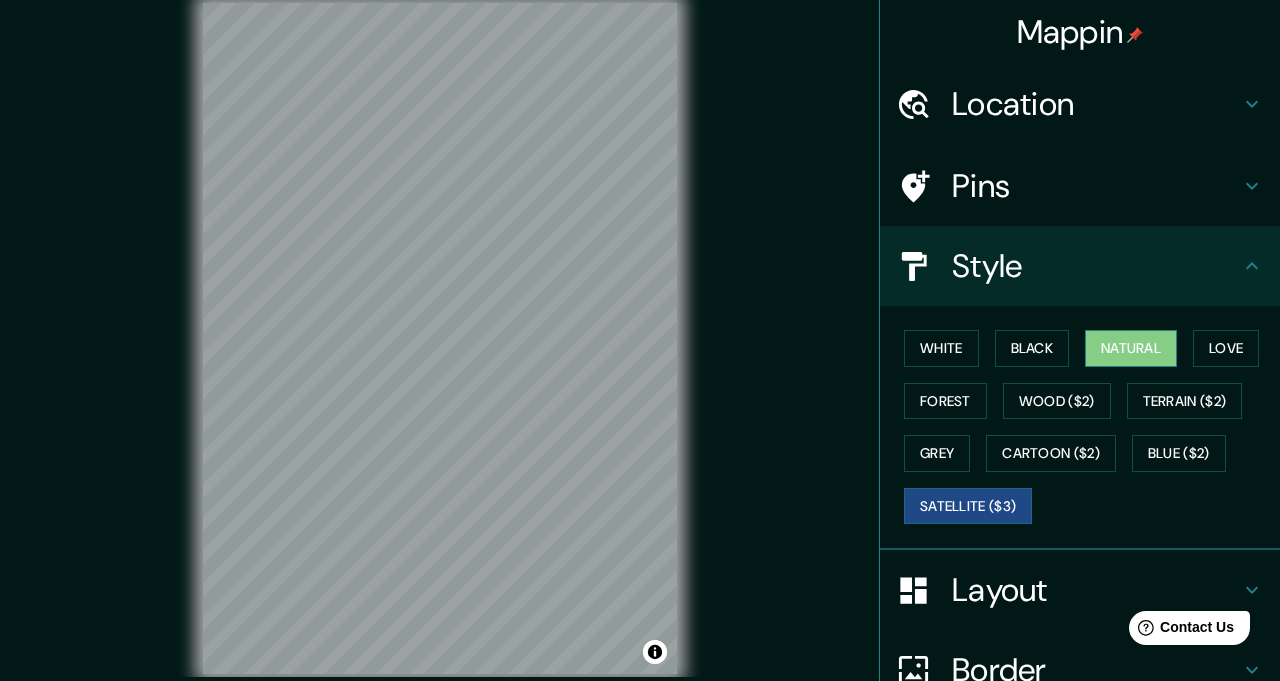 click on "Natural" at bounding box center (1131, 348) 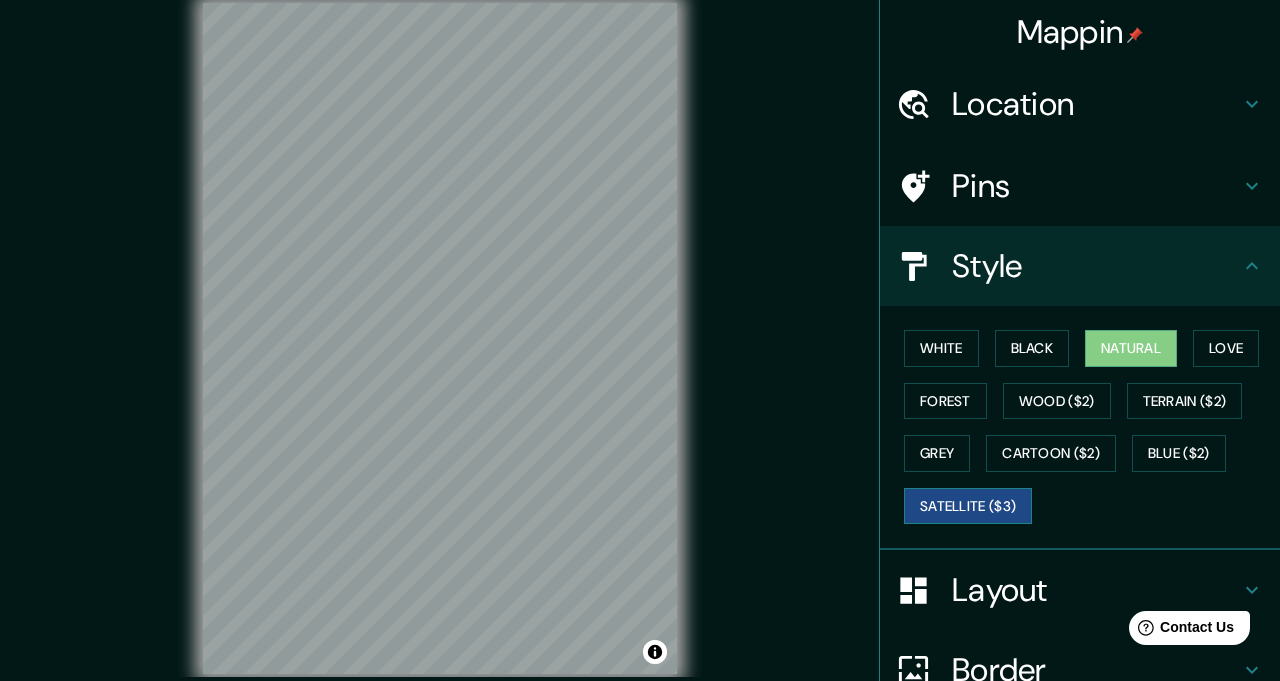 click on "Satellite ($3)" at bounding box center (968, 506) 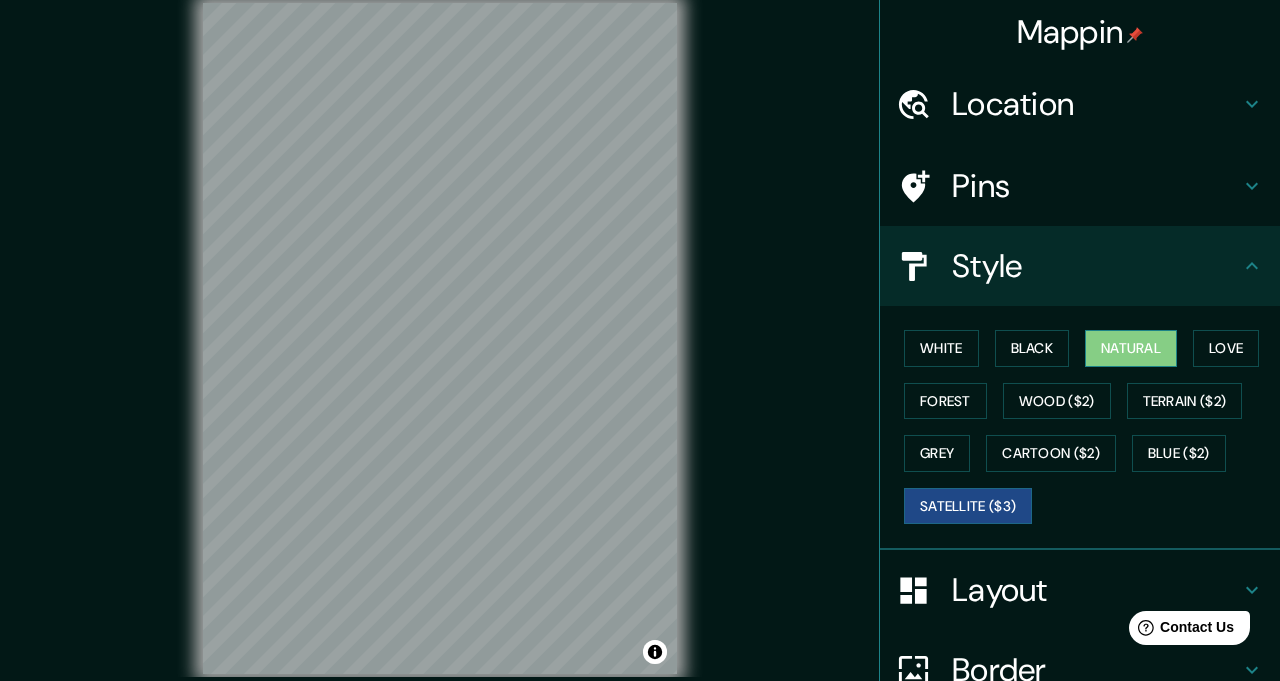 click on "Natural" at bounding box center (1131, 348) 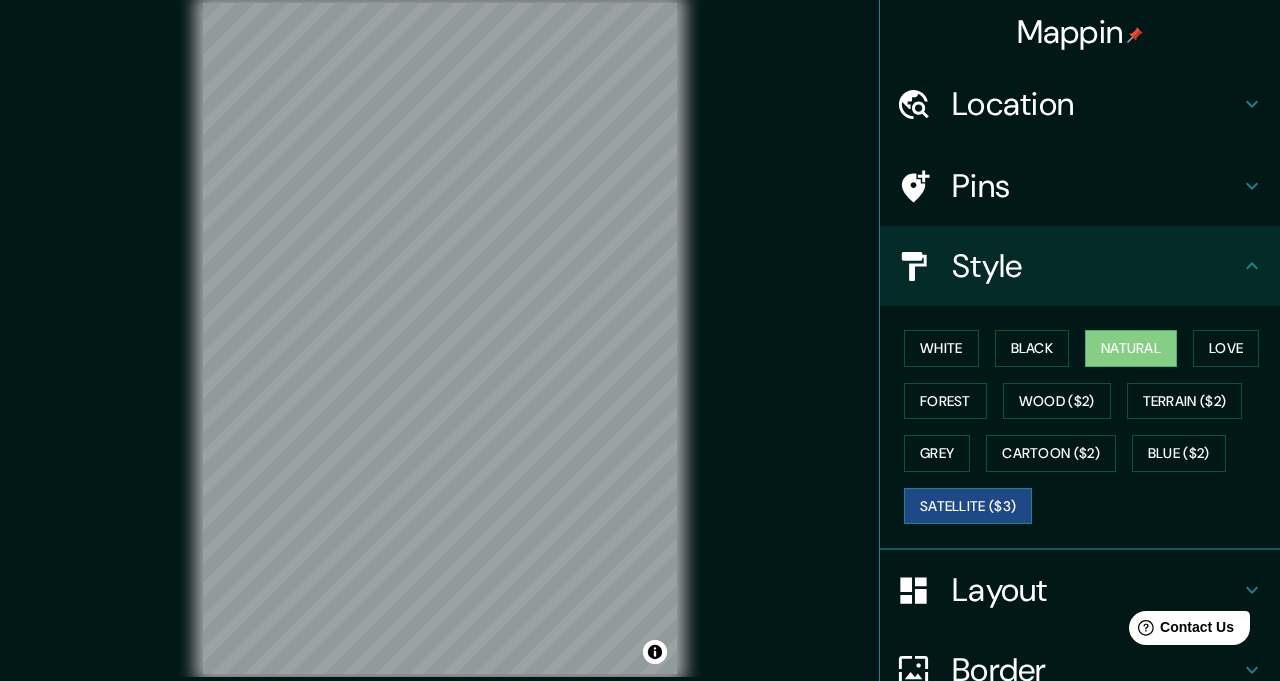 click on "Satellite ($3)" at bounding box center (968, 506) 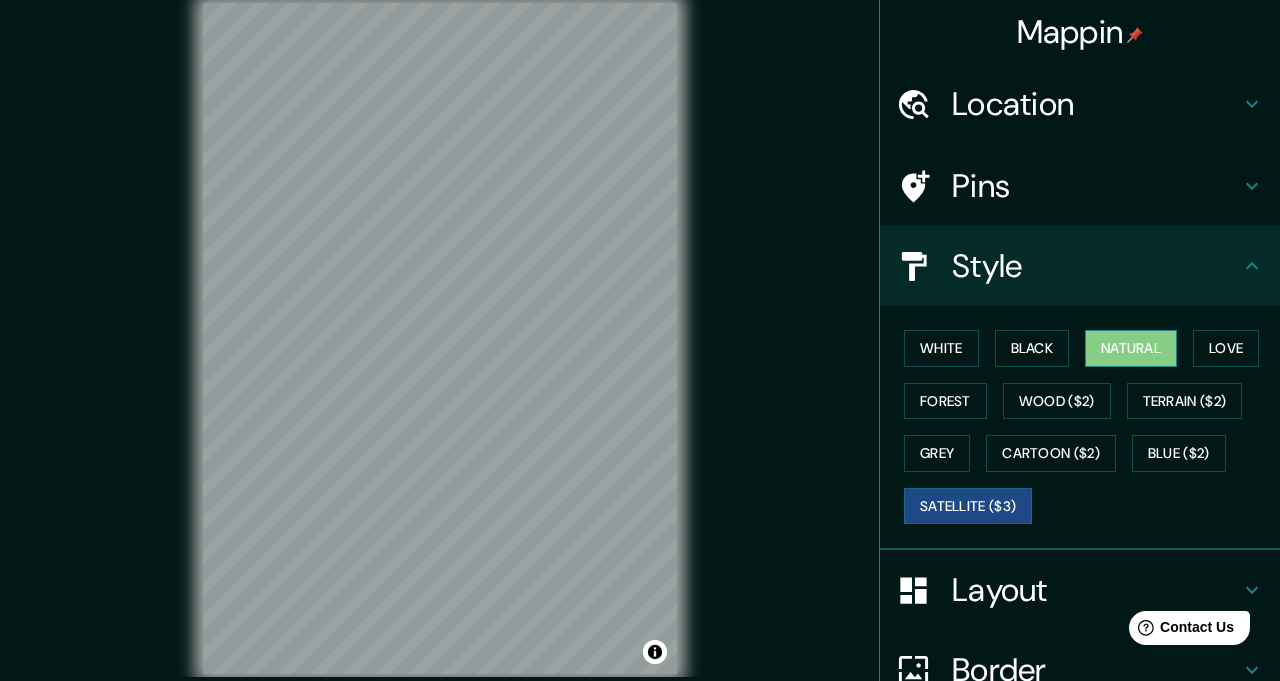 click on "Natural" at bounding box center [1131, 348] 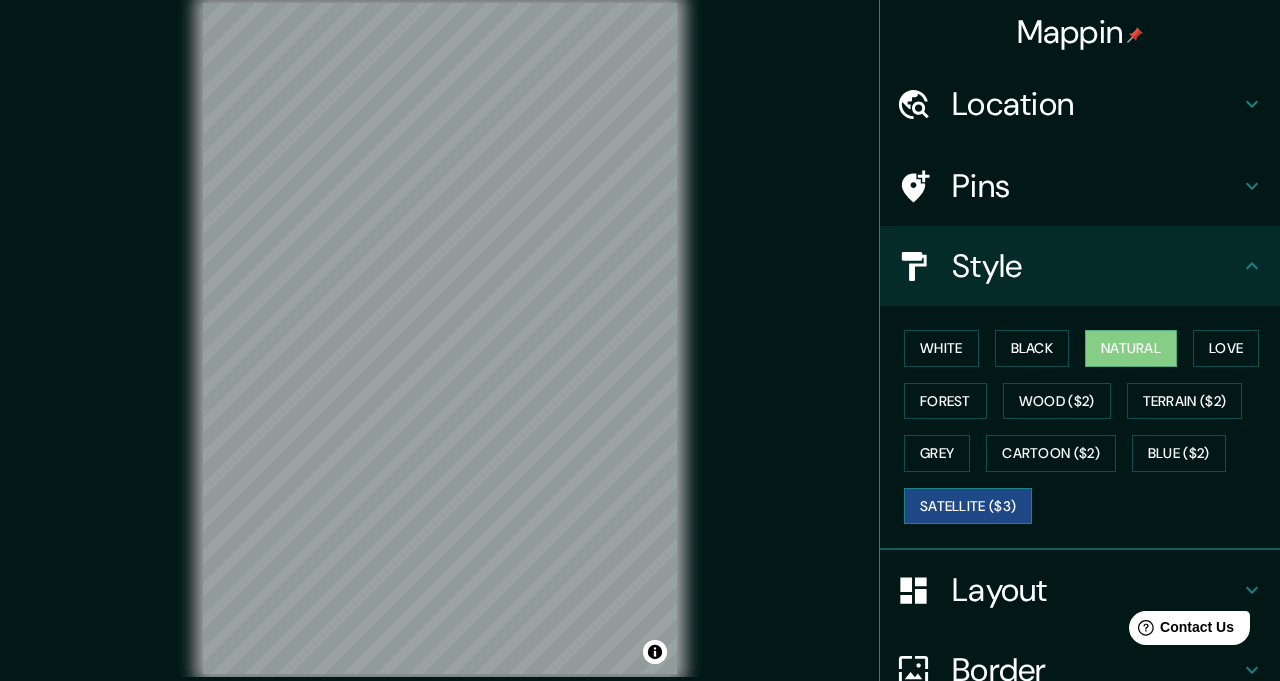 click on "Satellite ($3)" at bounding box center [968, 506] 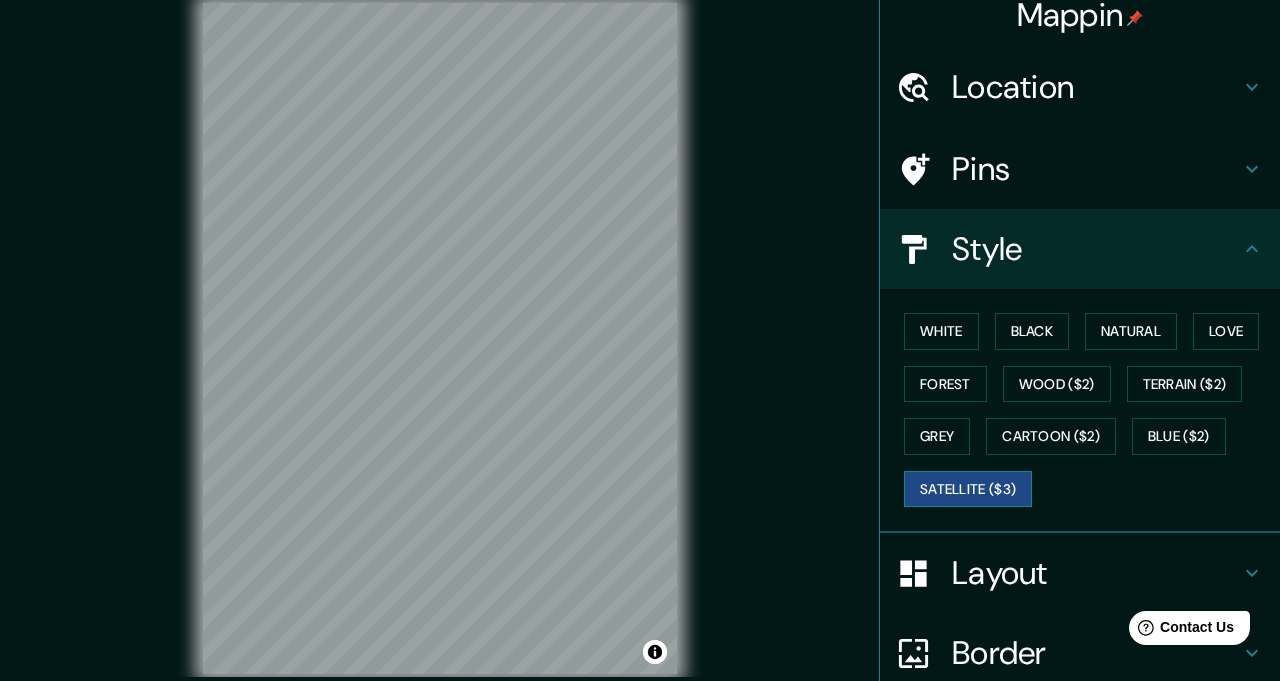 scroll, scrollTop: 34, scrollLeft: 0, axis: vertical 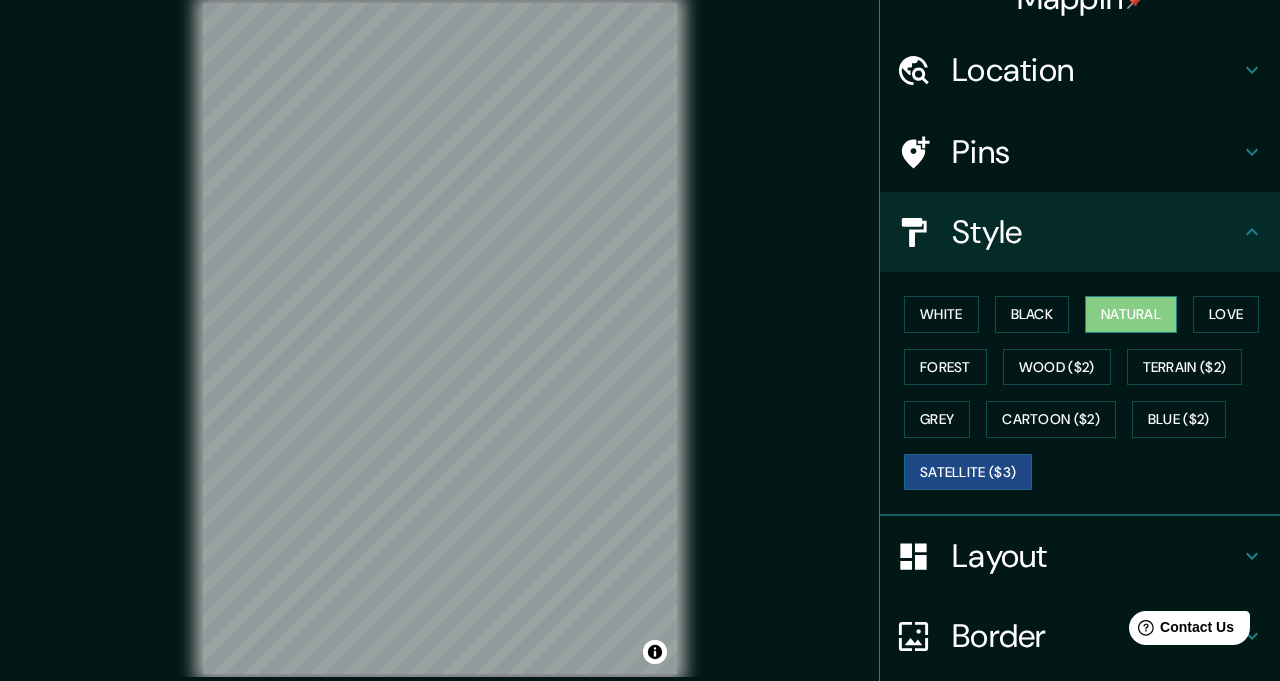 click on "Natural" at bounding box center [1131, 314] 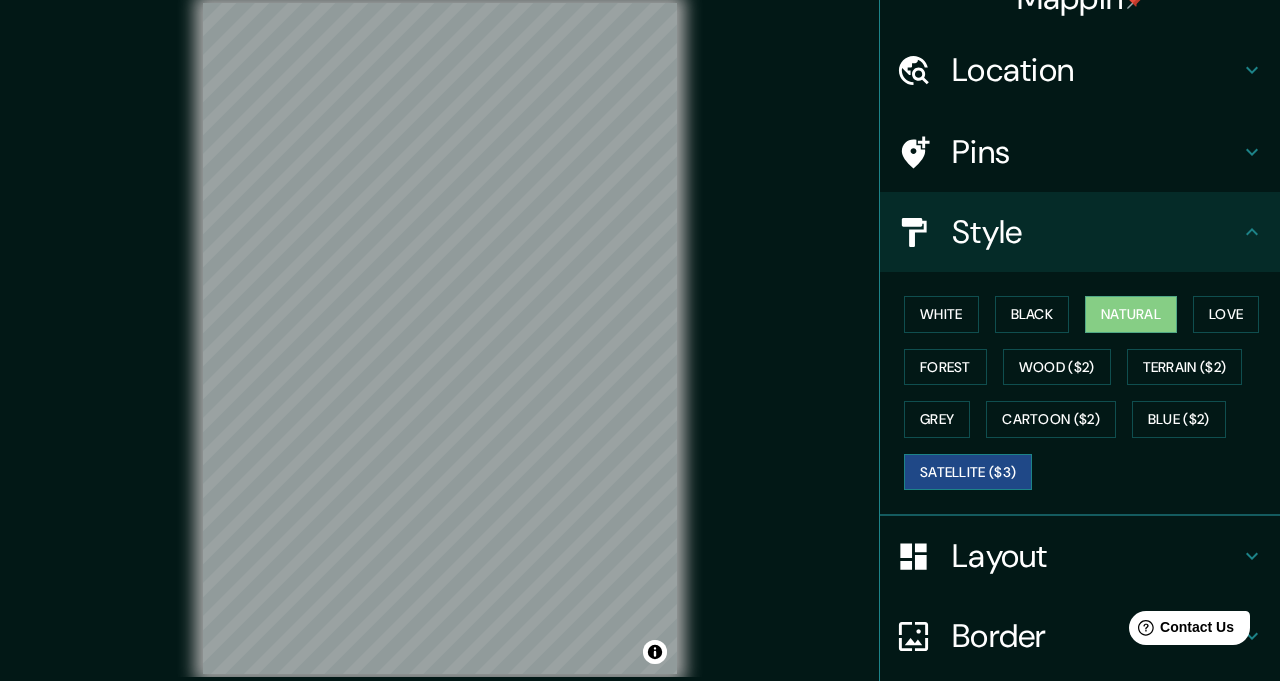 click on "Satellite ($3)" at bounding box center (968, 472) 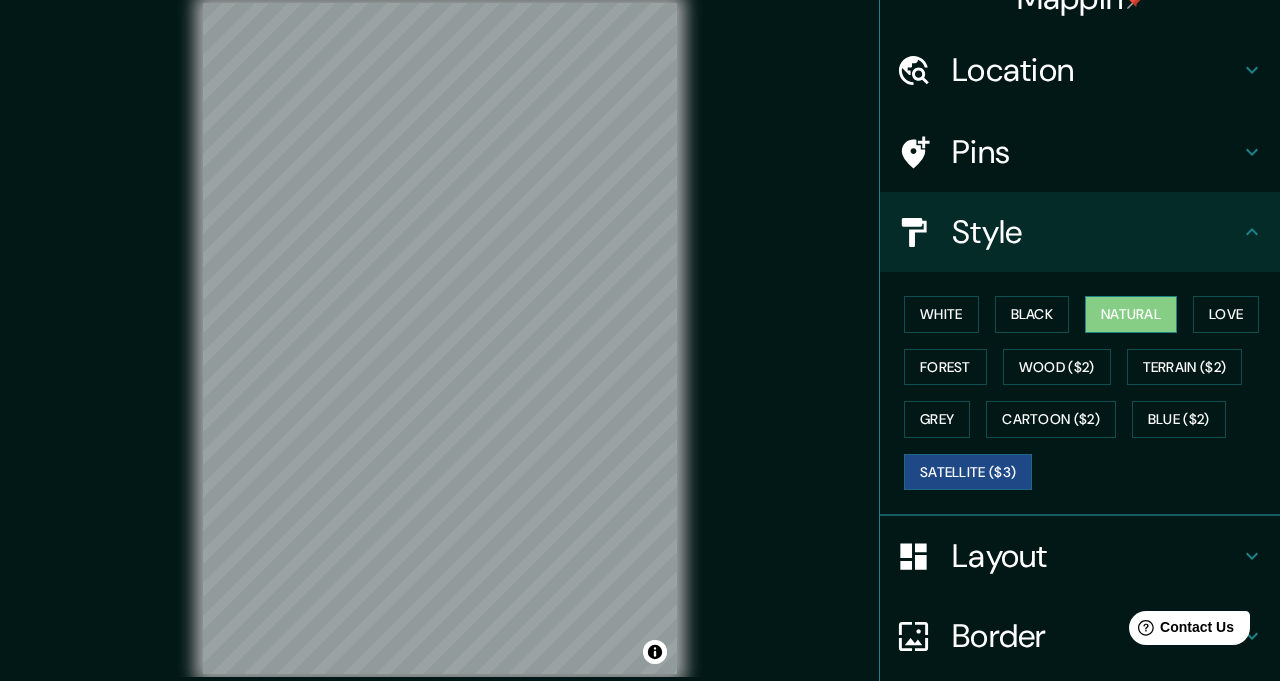 click on "Natural" at bounding box center (1131, 314) 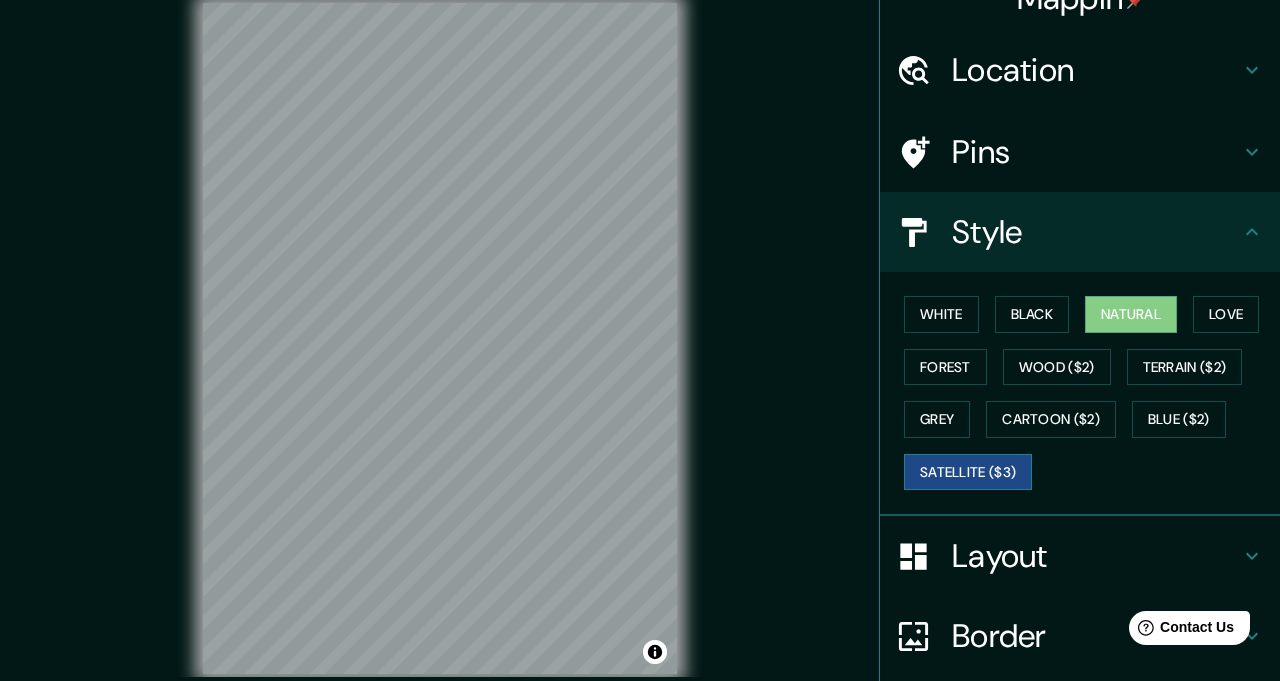 click on "Satellite ($3)" at bounding box center [968, 472] 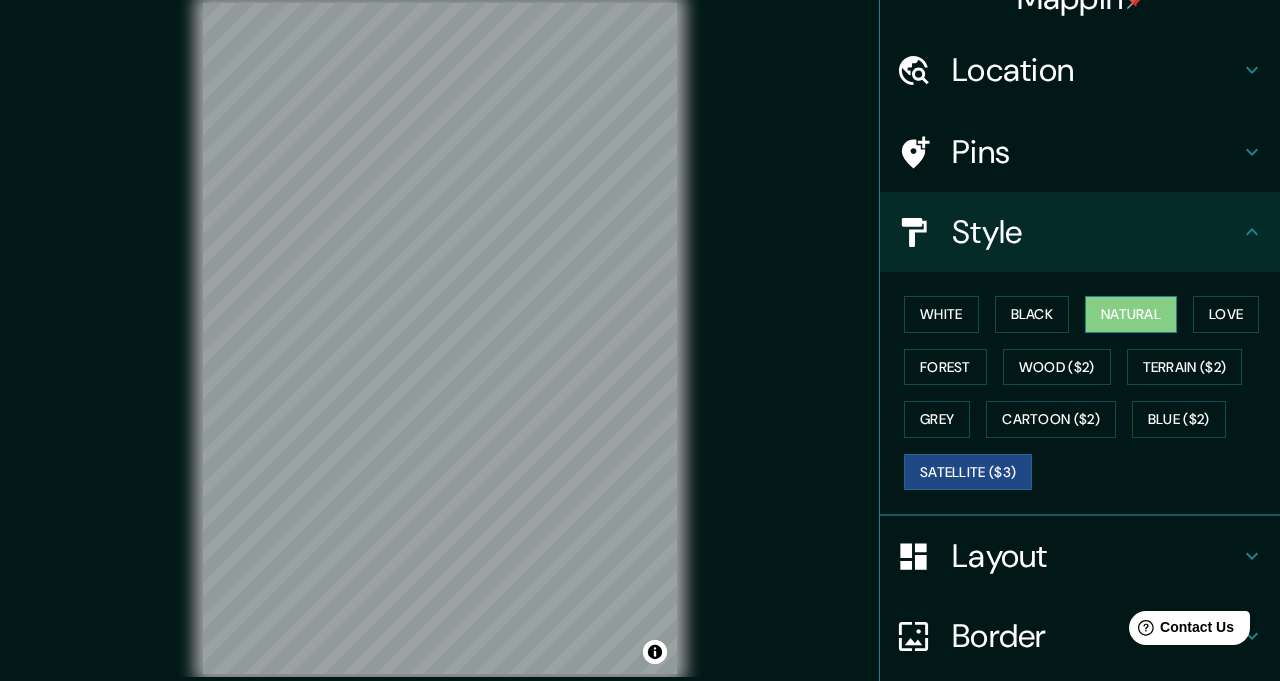 click on "Natural" at bounding box center (1131, 314) 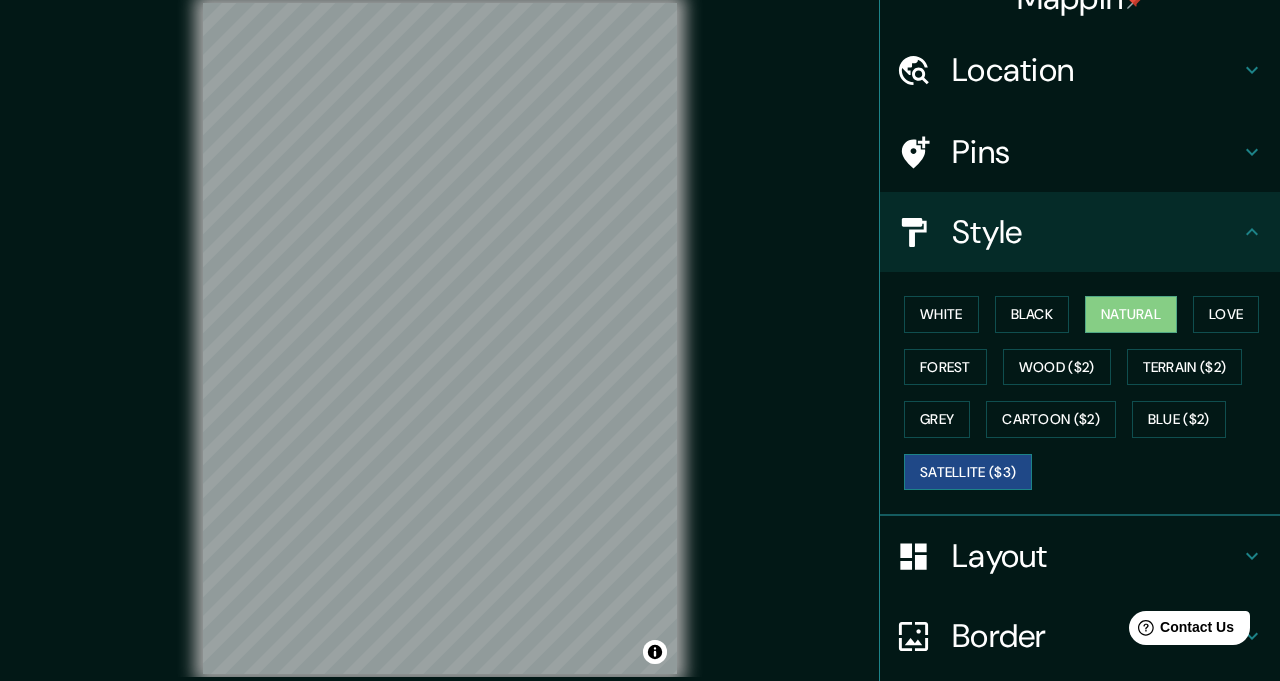 click on "Satellite ($3)" at bounding box center (968, 472) 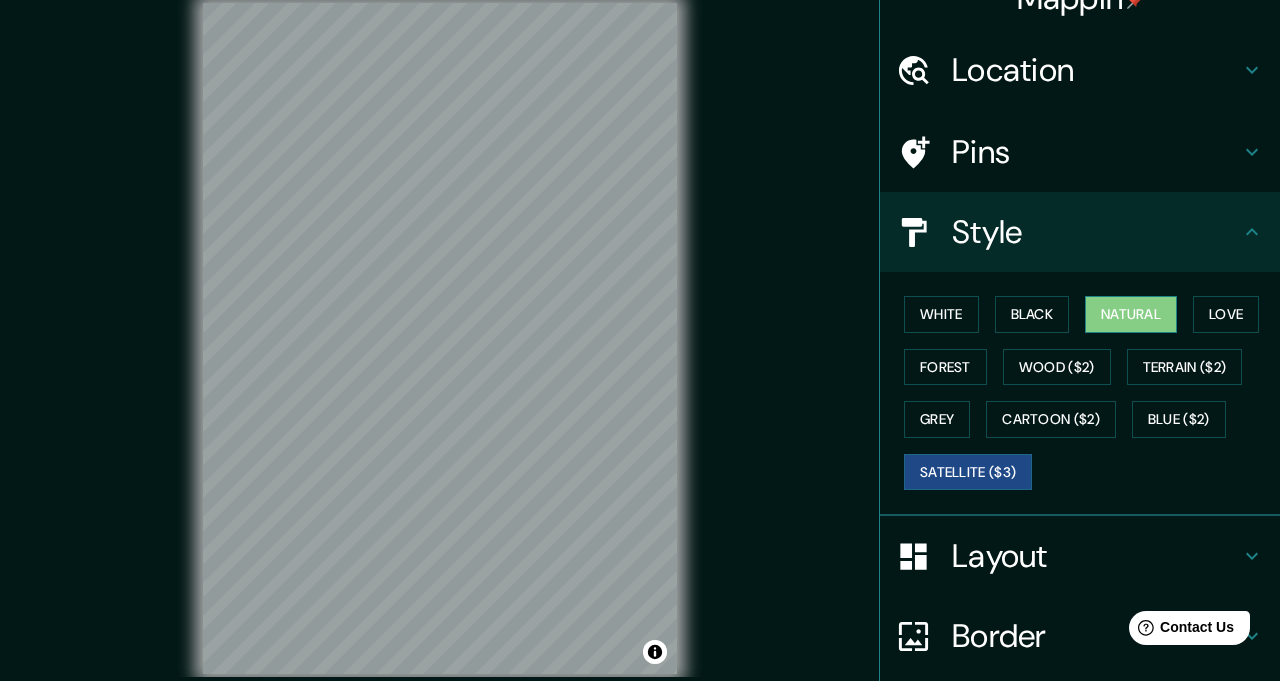 click on "Natural" at bounding box center [1131, 314] 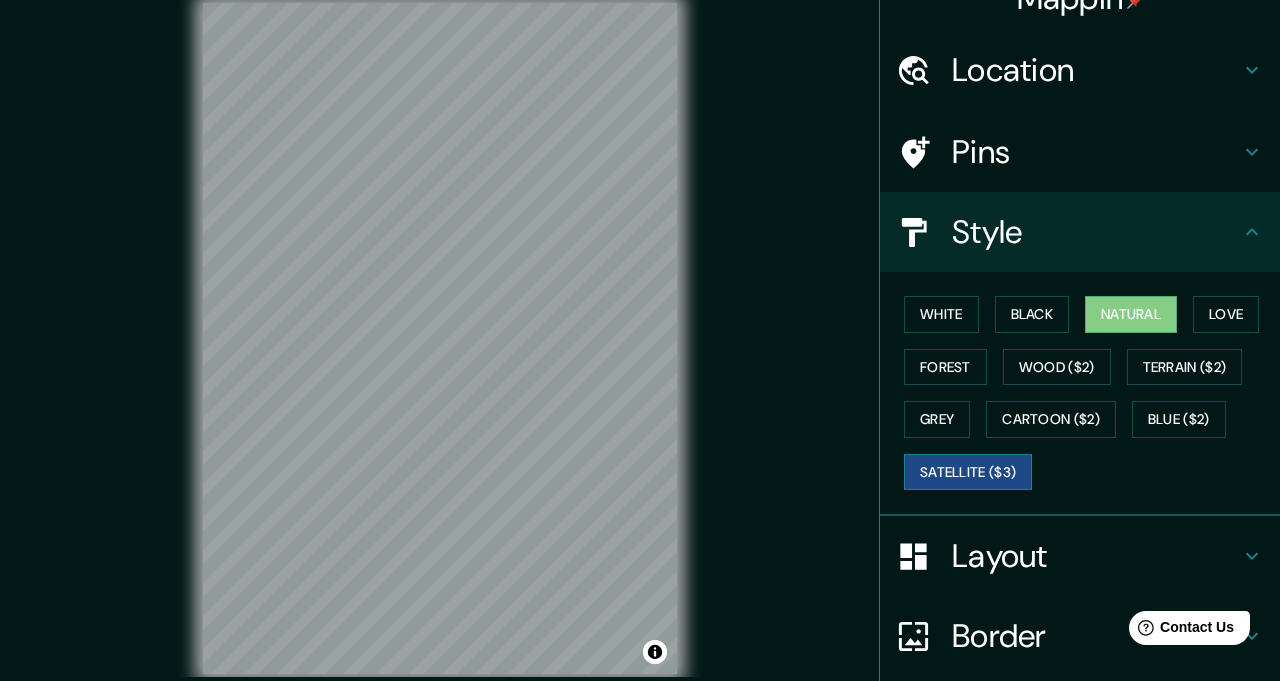 click on "Satellite ($3)" at bounding box center [968, 472] 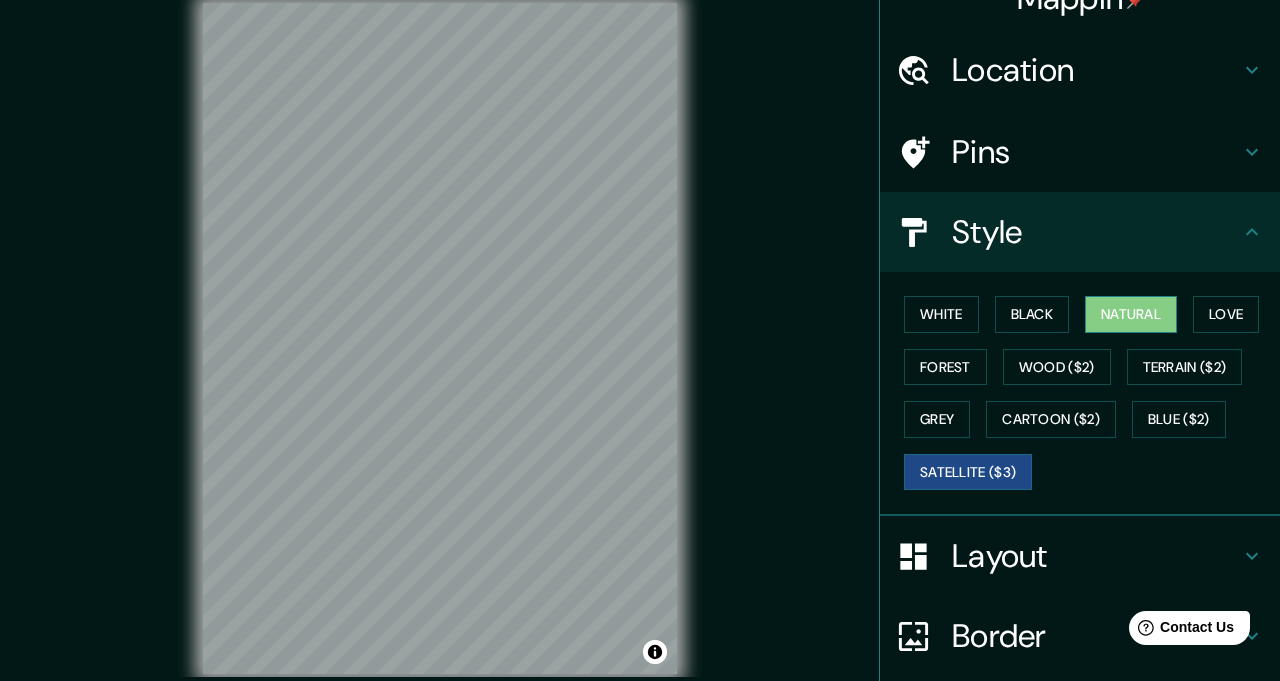 click on "Natural" at bounding box center (1131, 314) 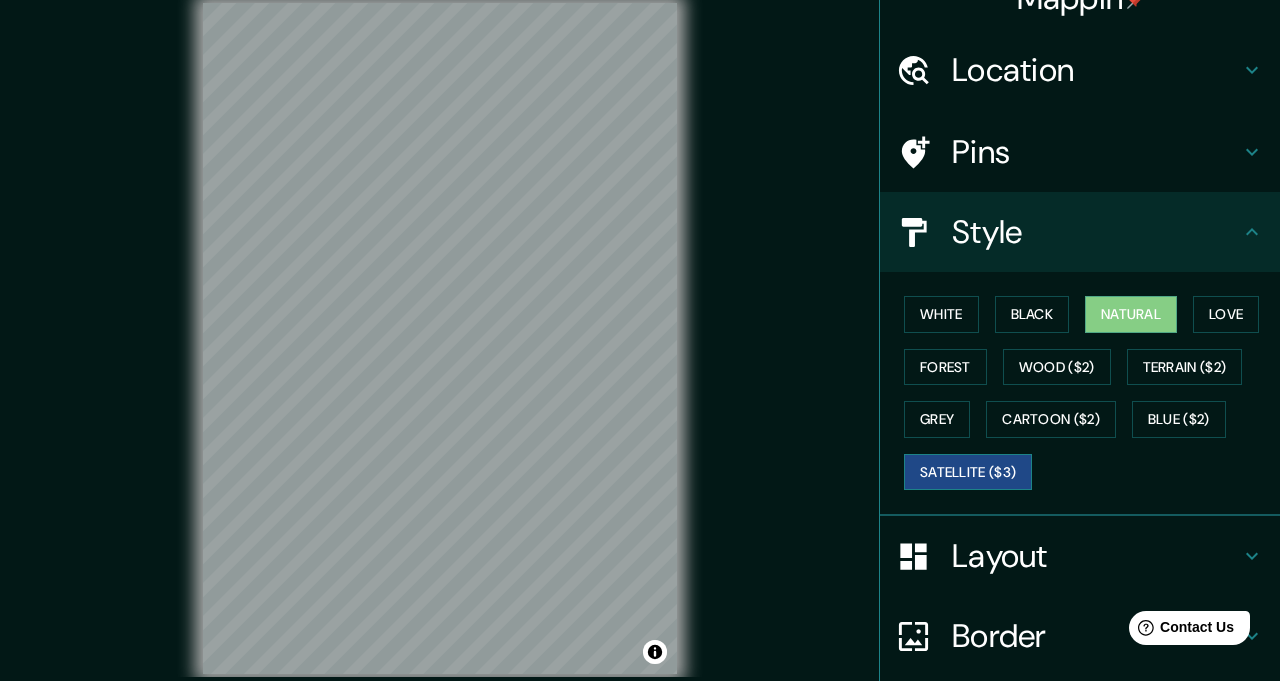 click on "Satellite ($3)" at bounding box center (968, 472) 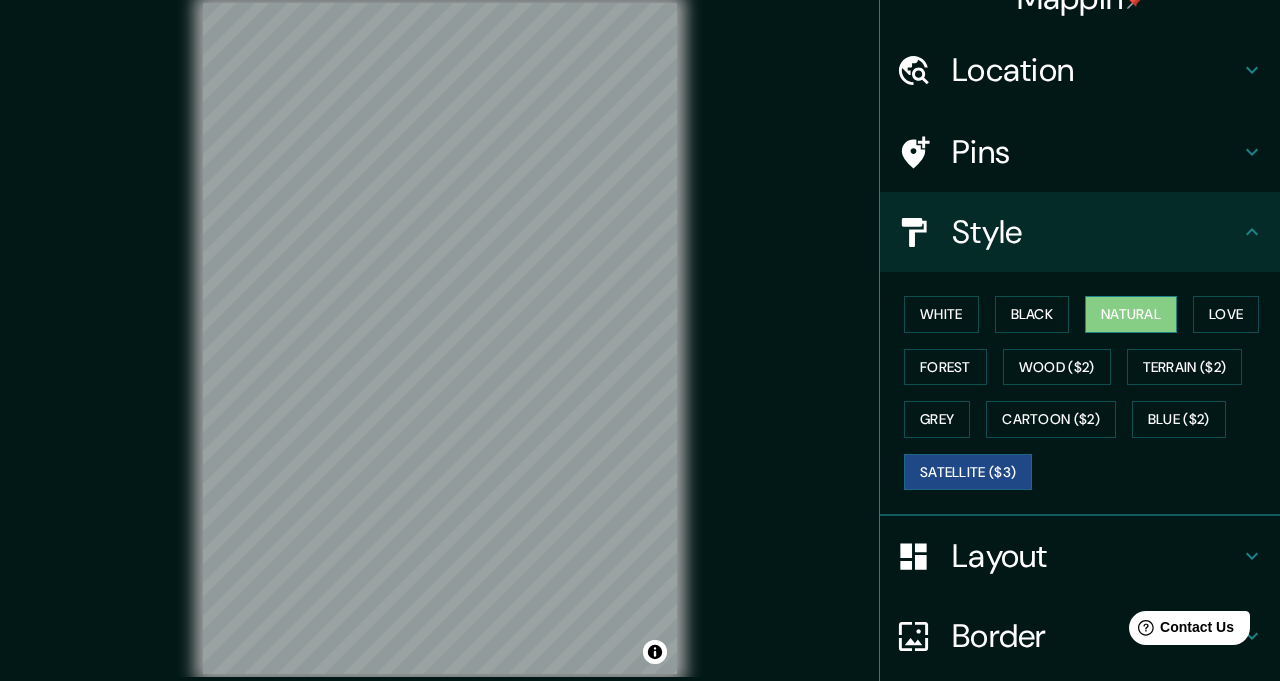 click on "Natural" at bounding box center [1131, 314] 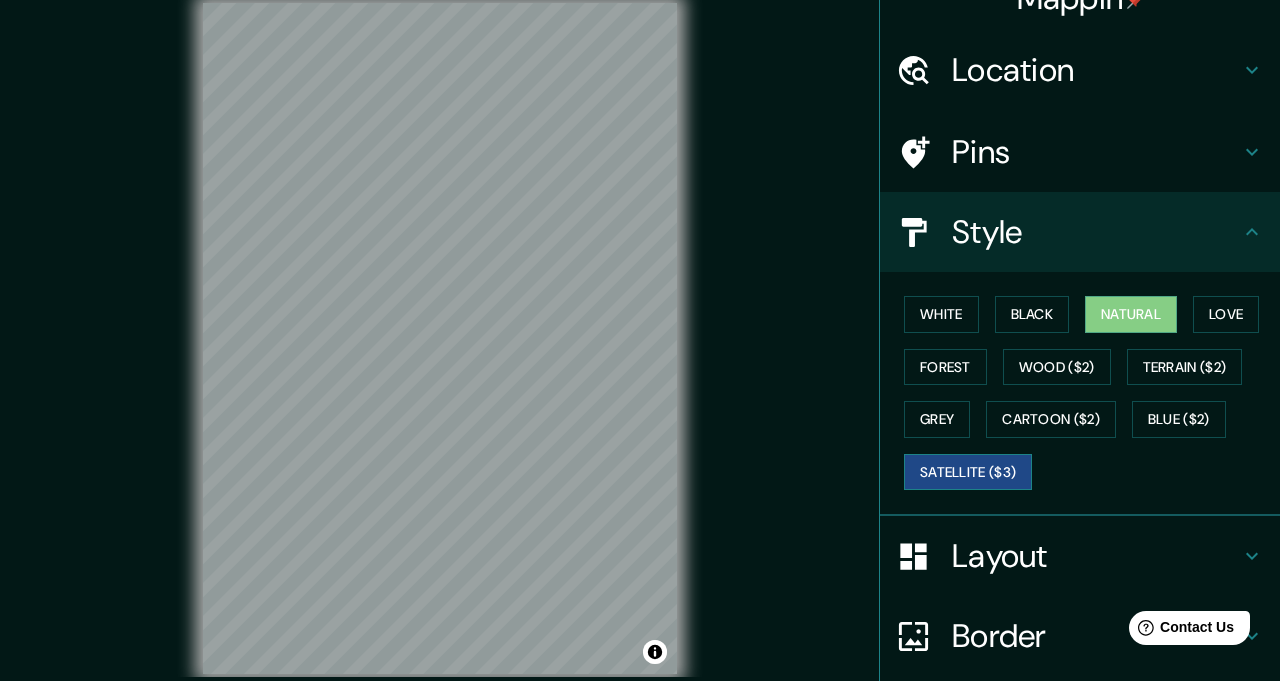 click on "Satellite ($3)" at bounding box center [968, 472] 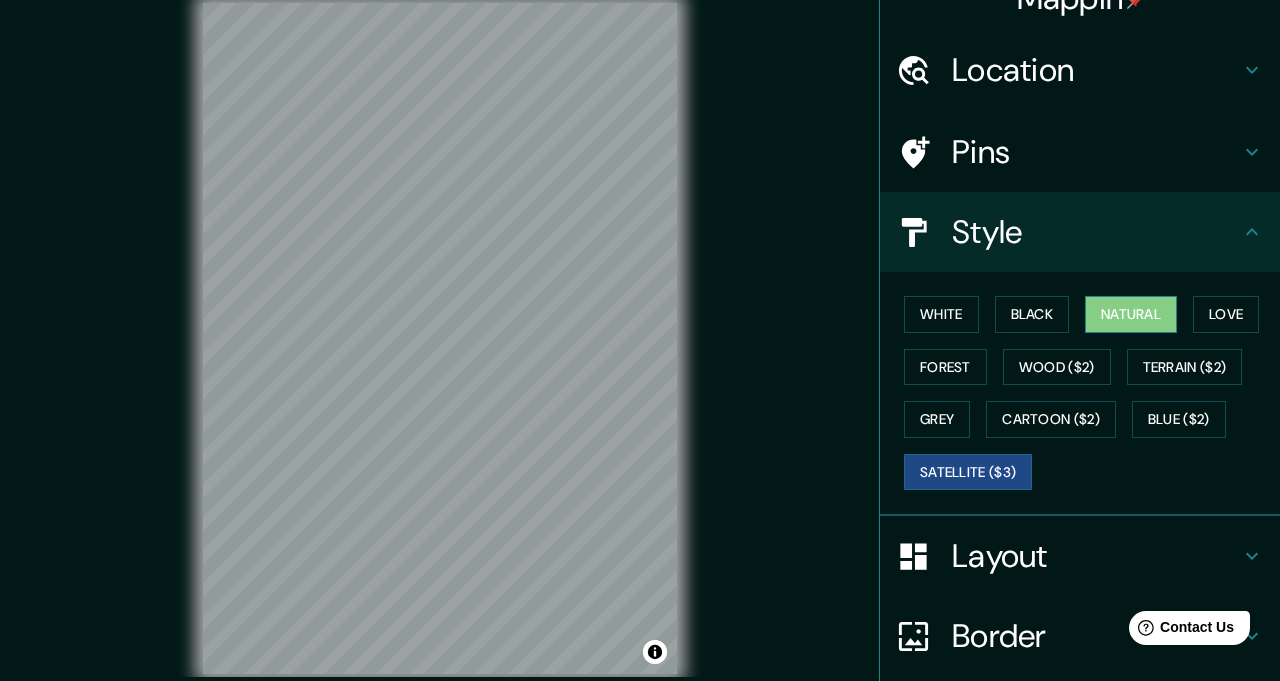 click on "Natural" at bounding box center (1131, 314) 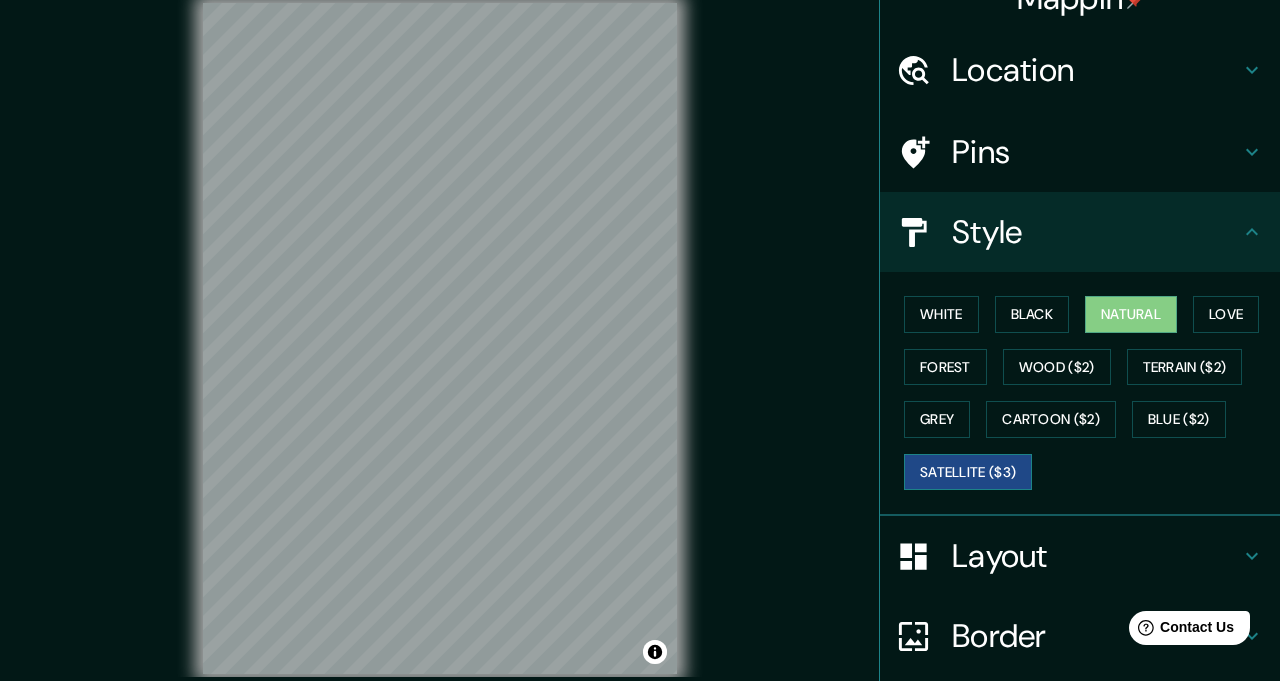 click on "Satellite ($3)" at bounding box center [968, 472] 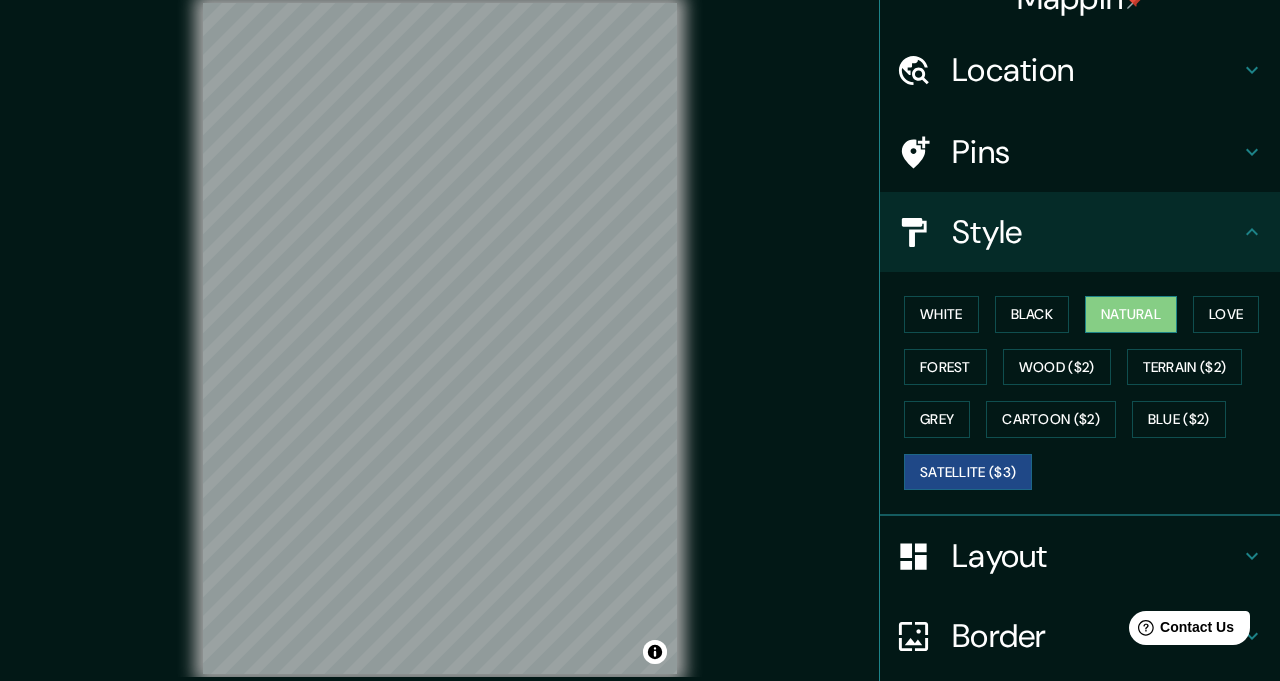 click on "Natural" at bounding box center (1131, 314) 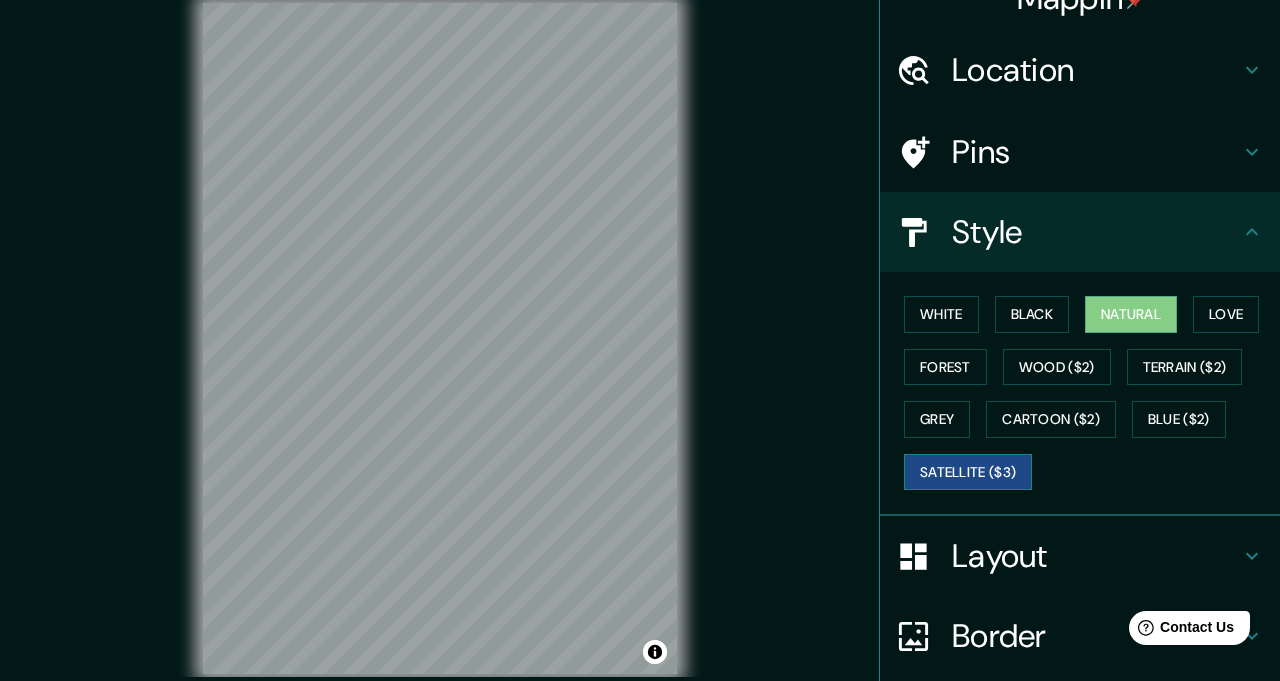 click on "Satellite ($3)" at bounding box center [968, 472] 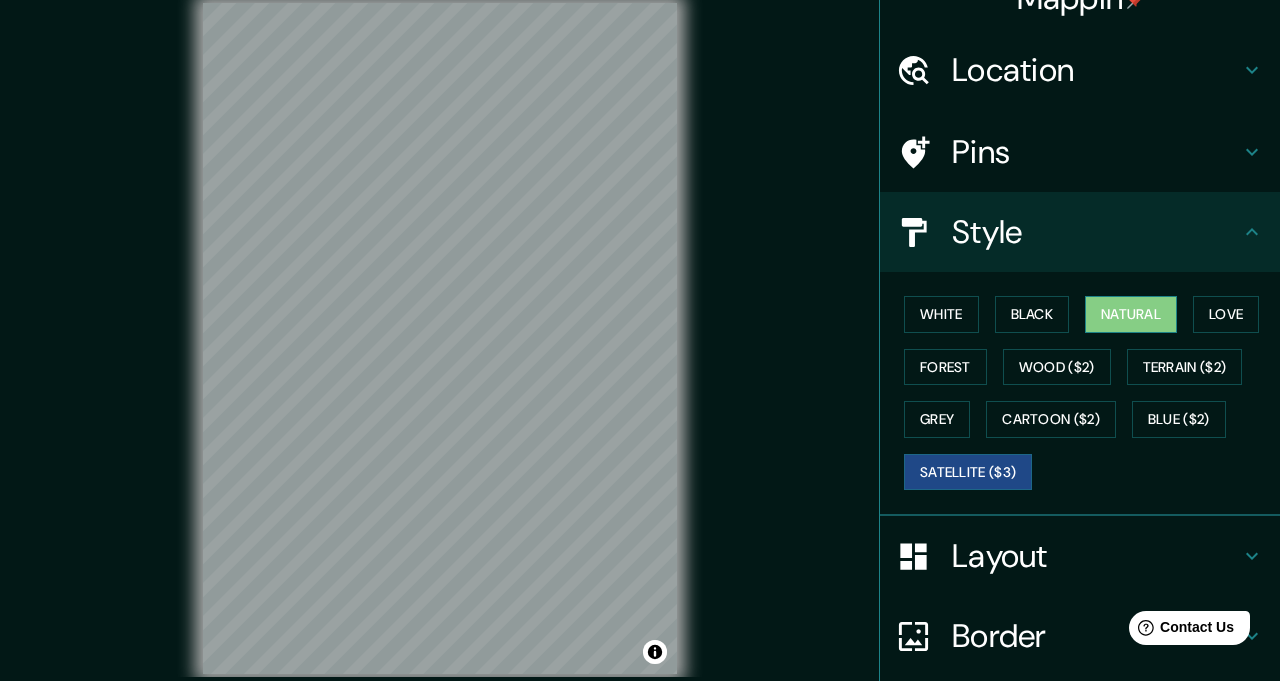 click on "Natural" at bounding box center (1131, 314) 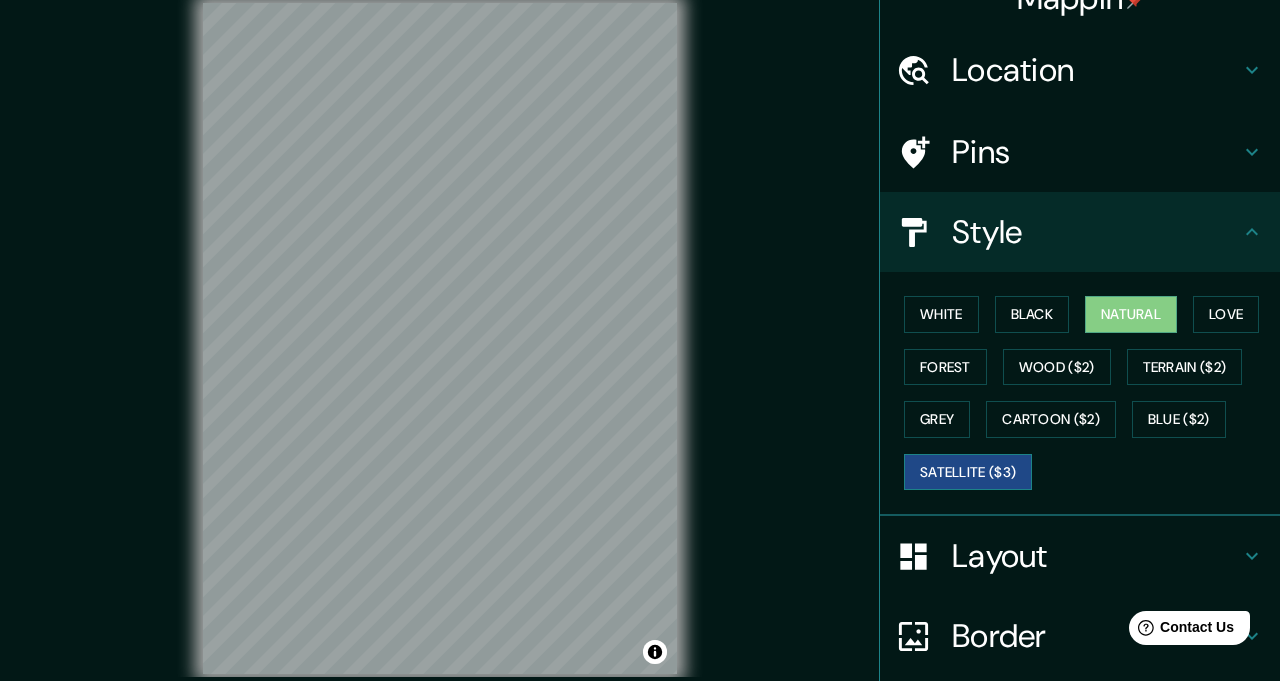 click on "Satellite ($3)" at bounding box center (968, 472) 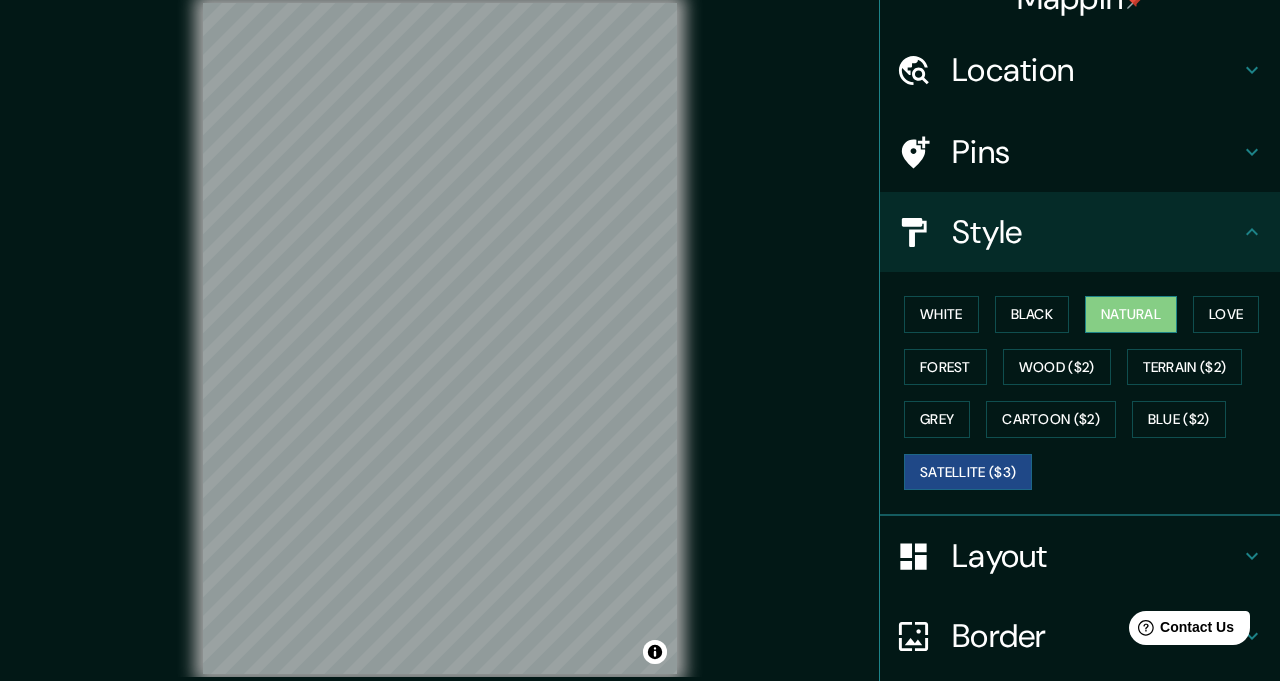 click on "Natural" at bounding box center [1131, 314] 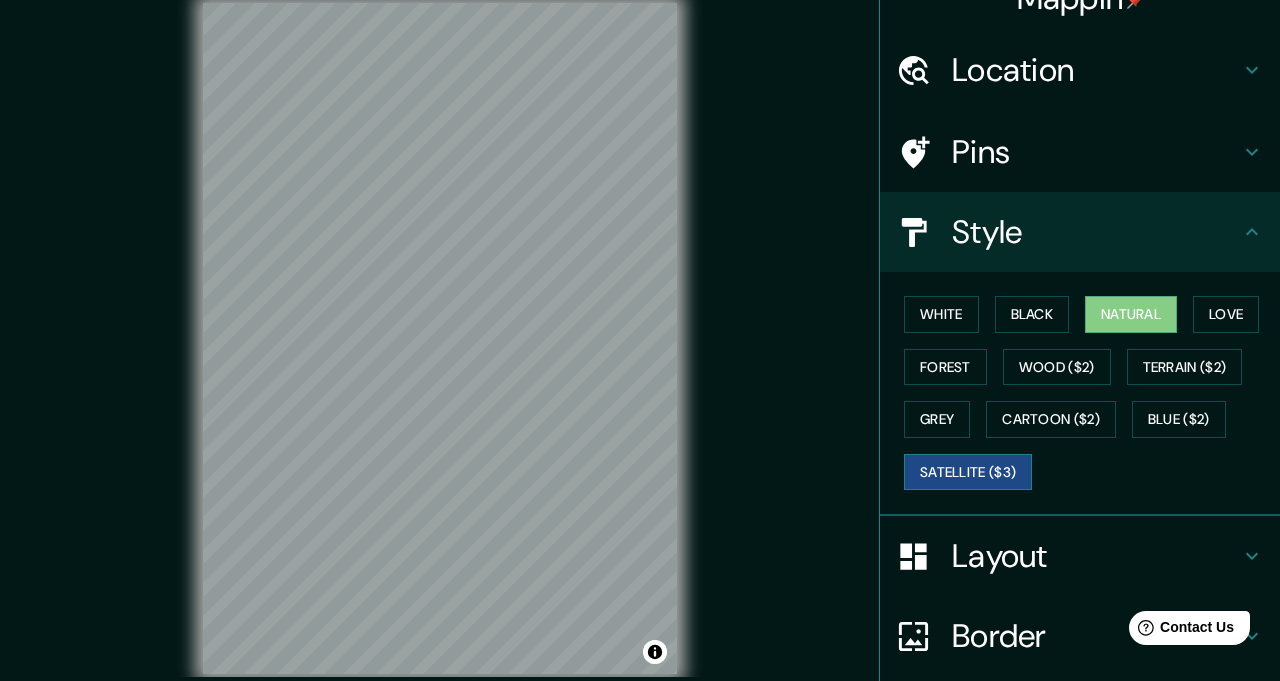 click on "Satellite ($3)" at bounding box center (968, 472) 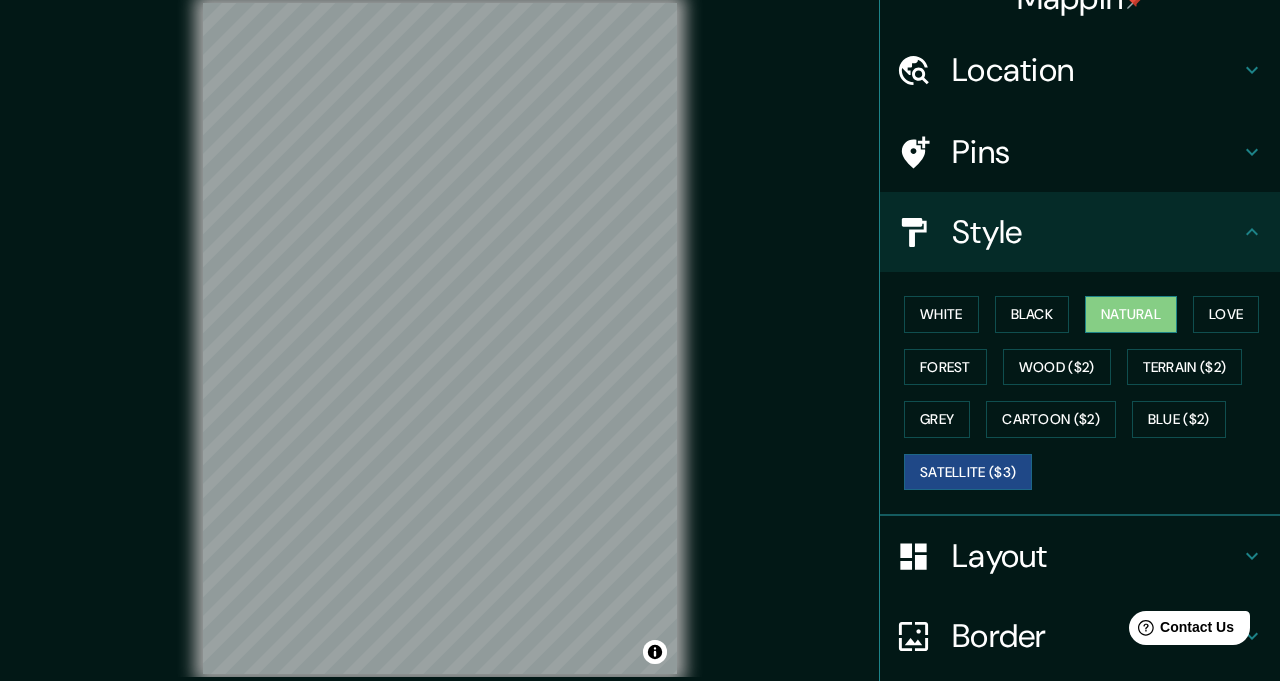click on "Natural" at bounding box center (1131, 314) 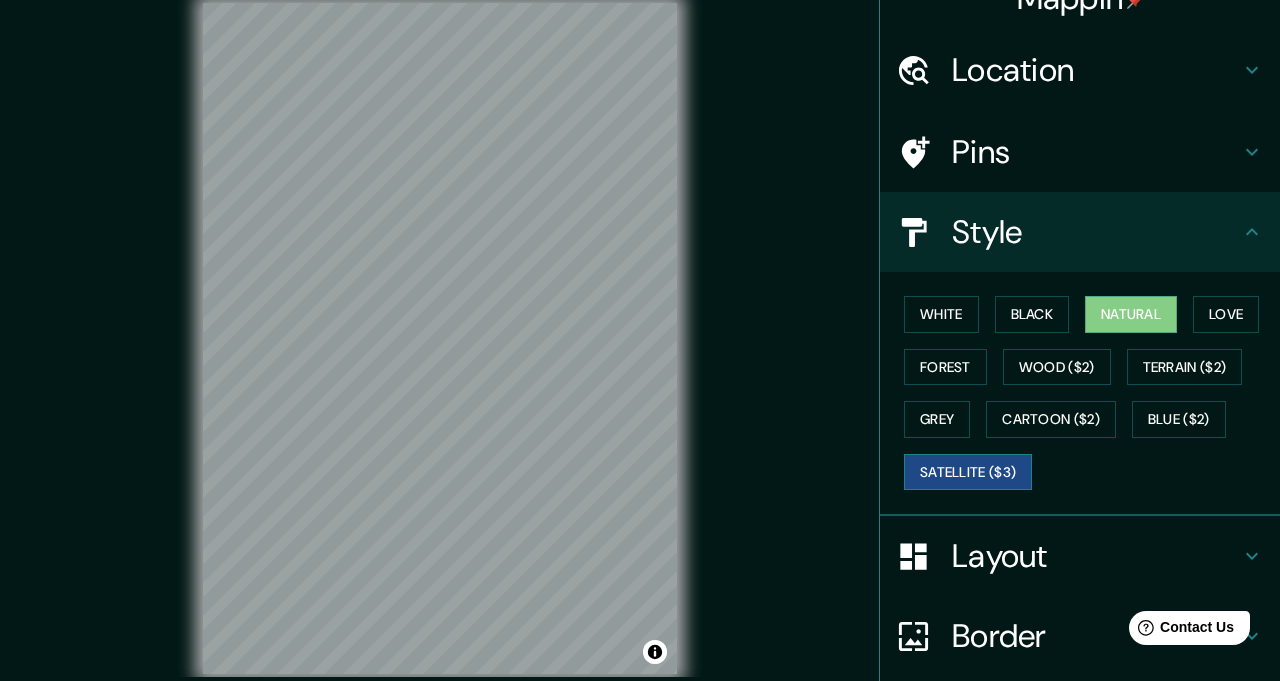 click on "Satellite ($3)" at bounding box center (968, 472) 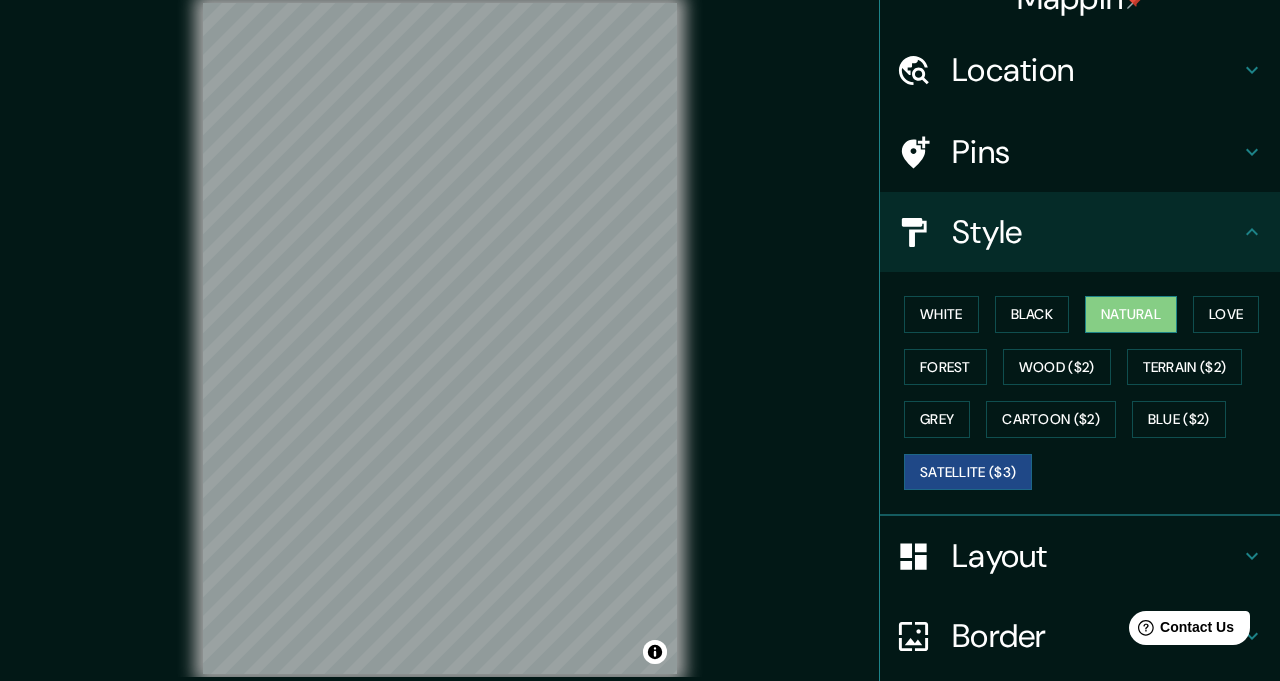 click on "Natural" at bounding box center (1131, 314) 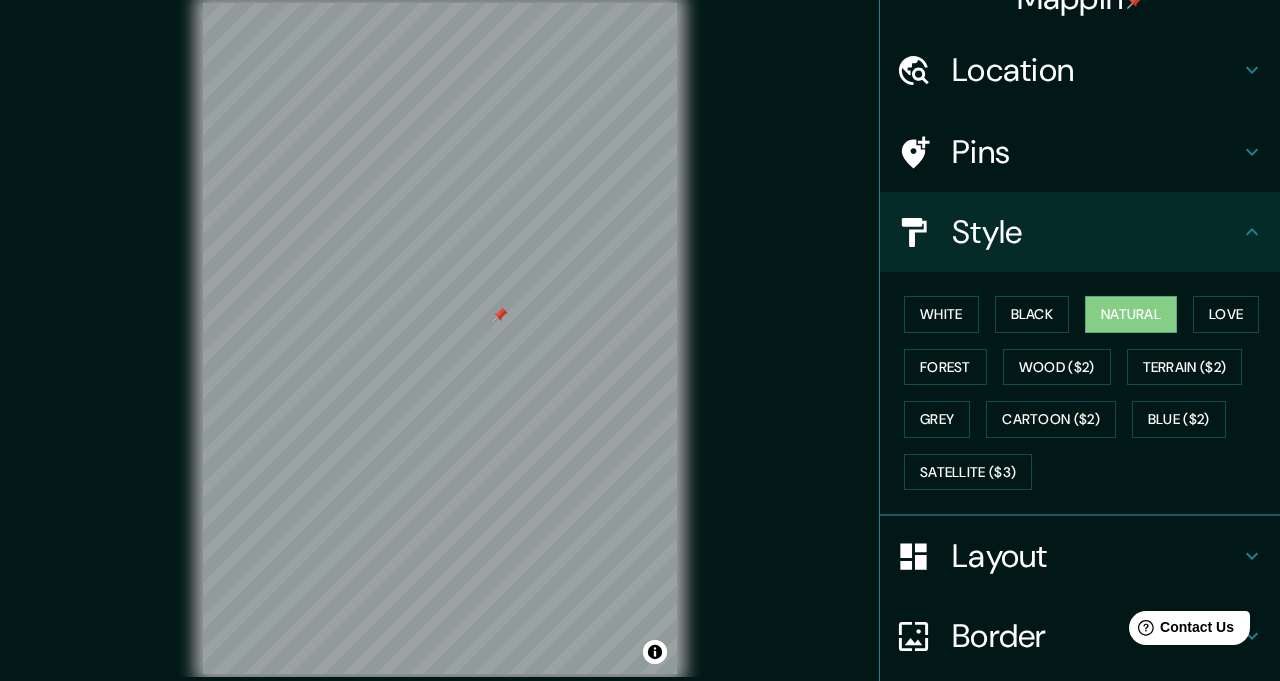 click on "Layout" at bounding box center (1096, 70) 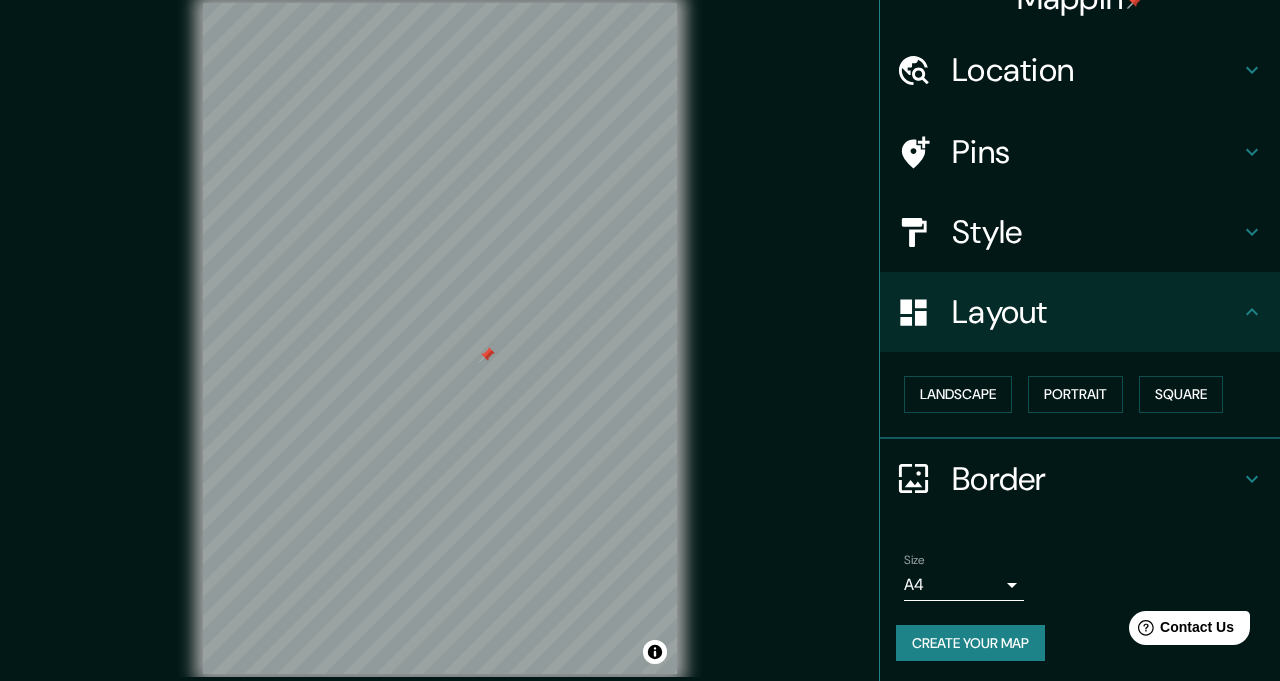 click on "Create your map" at bounding box center [970, 643] 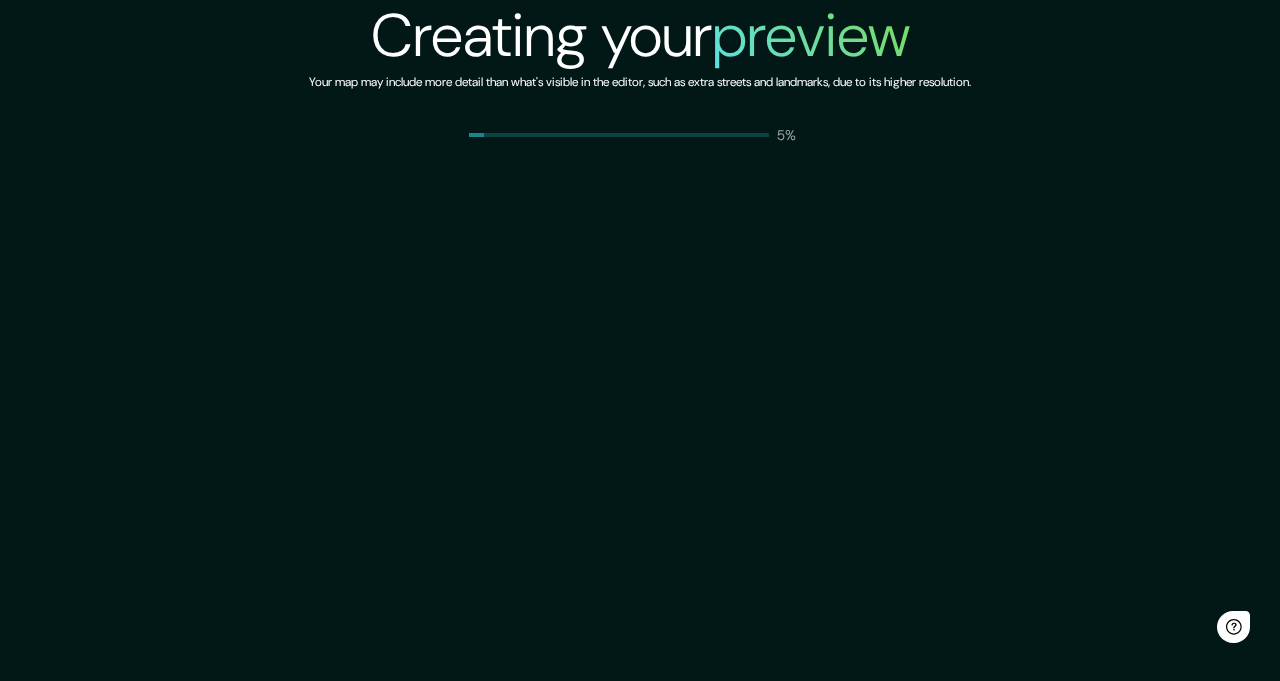 scroll, scrollTop: 0, scrollLeft: 0, axis: both 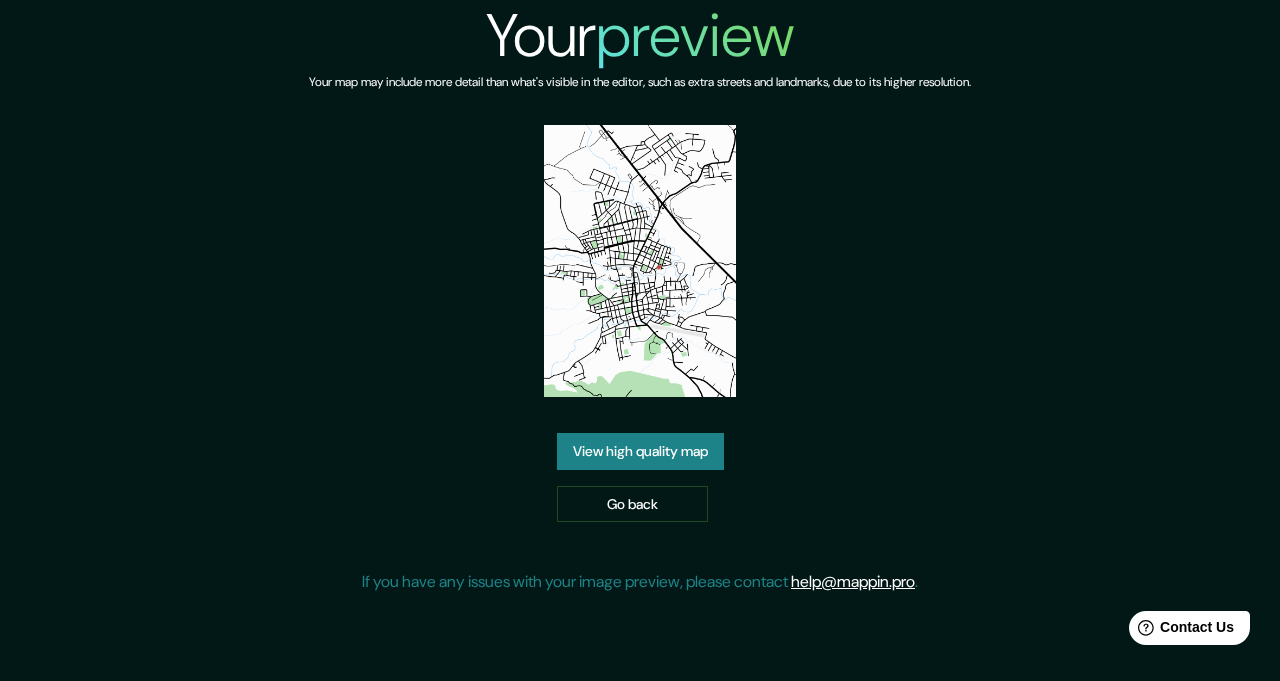 click on "View high quality map" at bounding box center [640, 451] 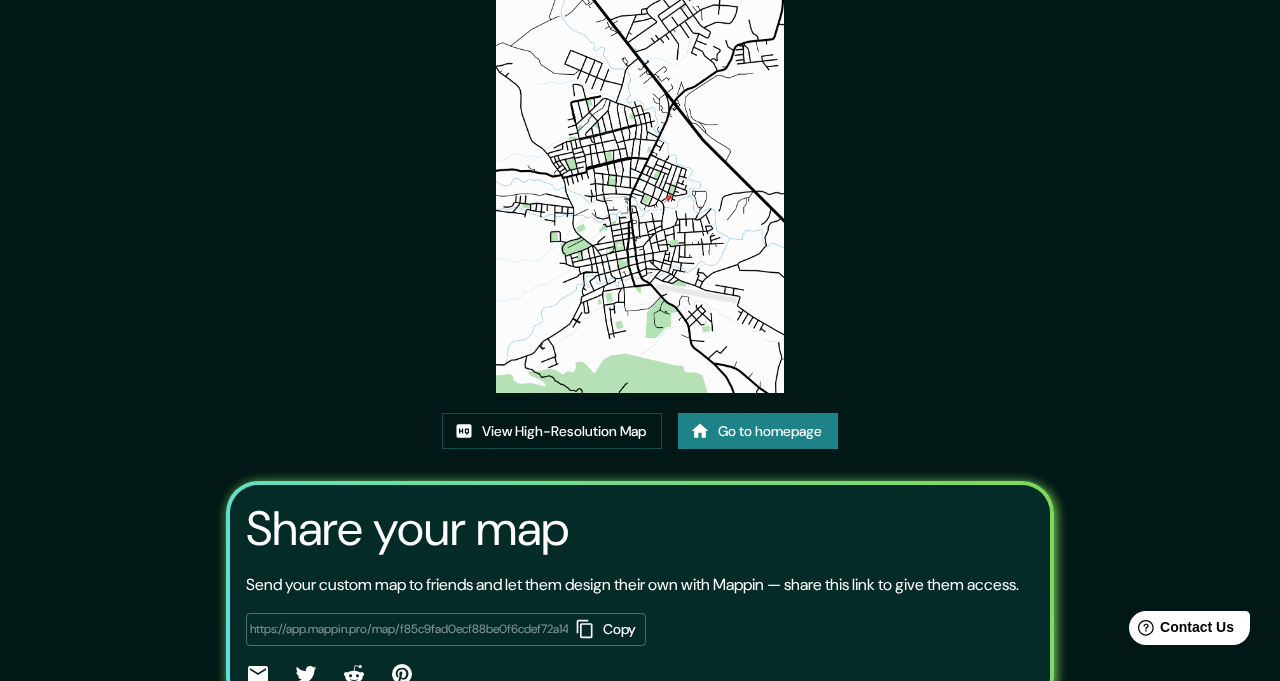 scroll, scrollTop: 0, scrollLeft: 0, axis: both 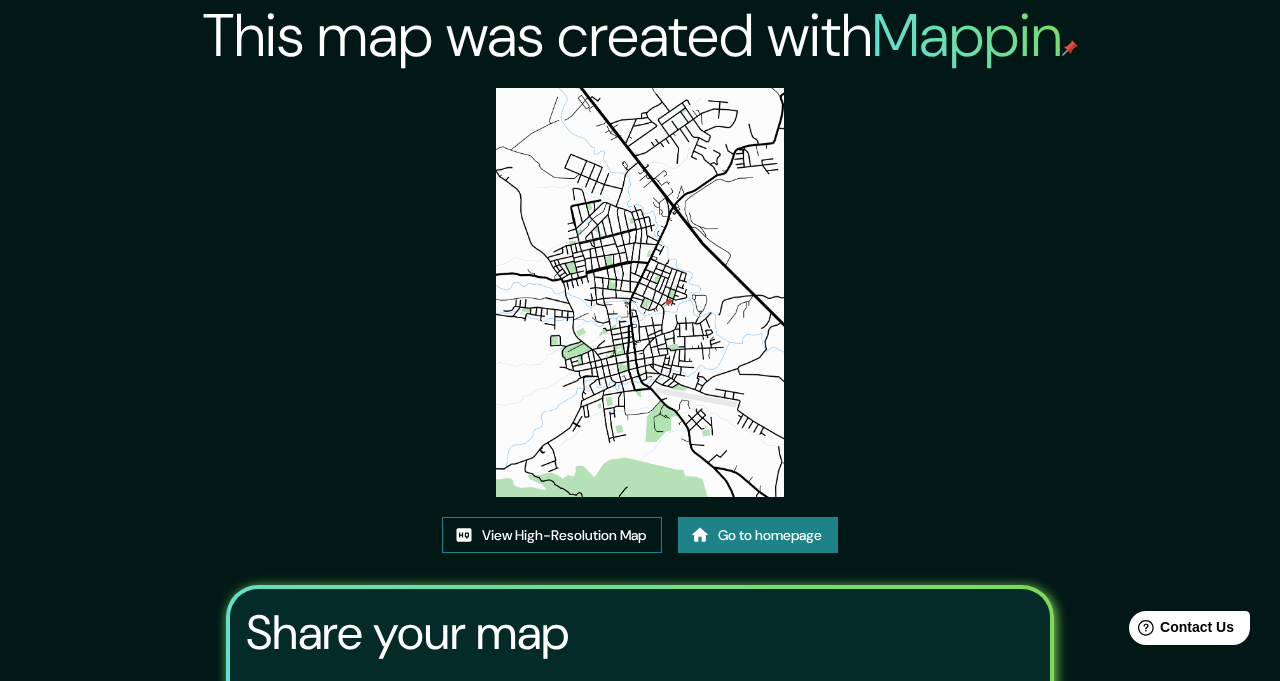 click on "View High-Resolution Map" at bounding box center (552, 535) 